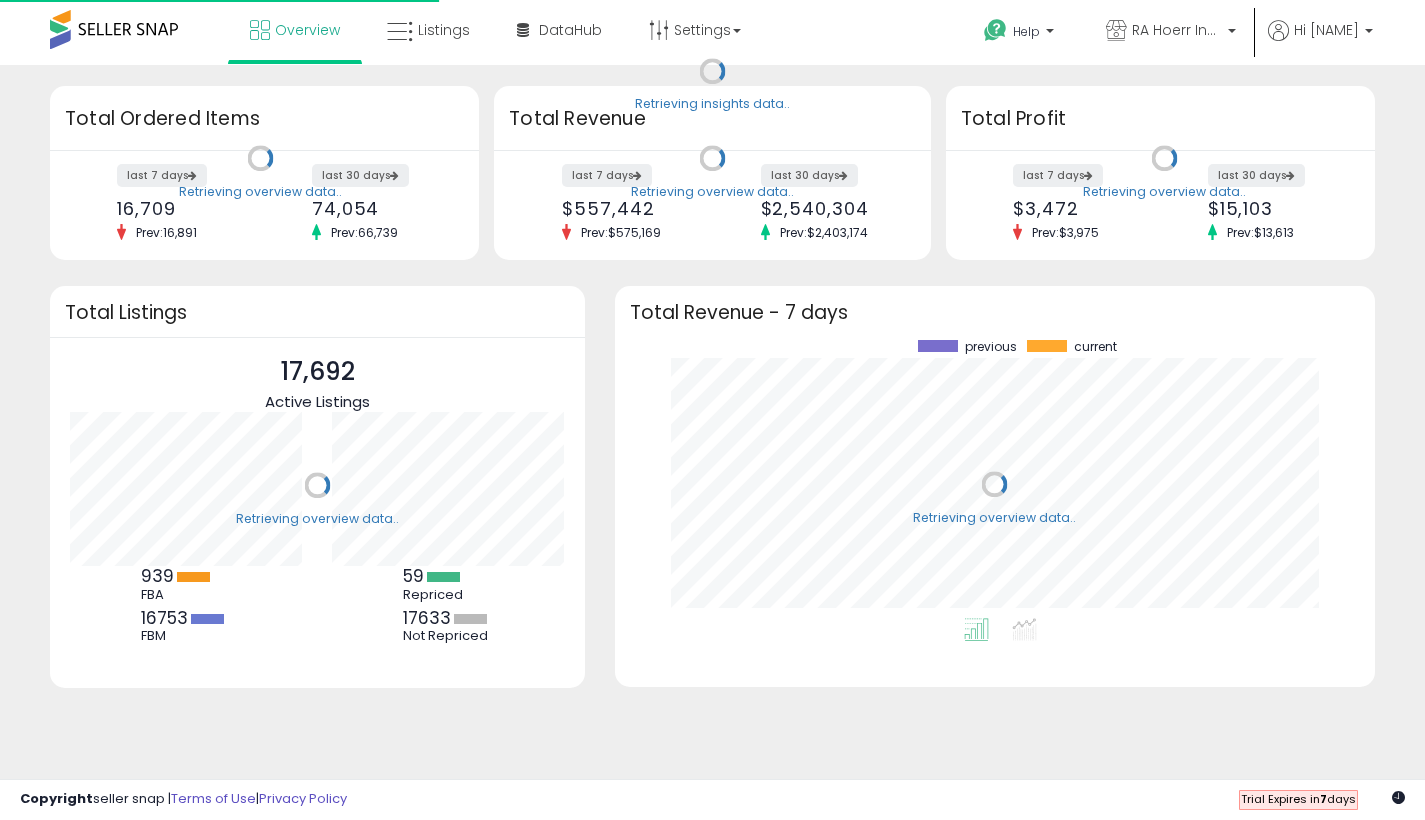 scroll, scrollTop: 0, scrollLeft: 0, axis: both 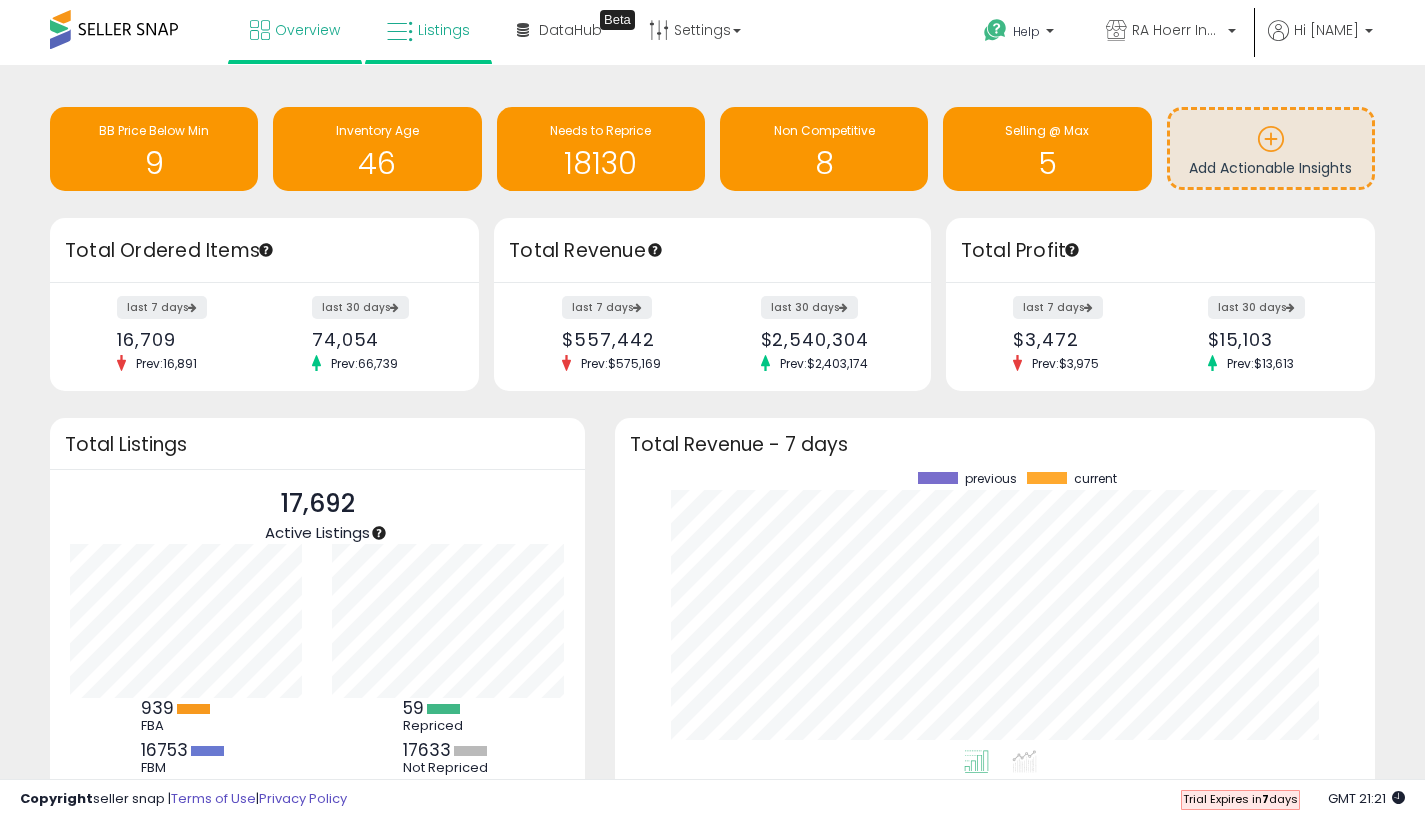 click on "Listings" at bounding box center [444, 30] 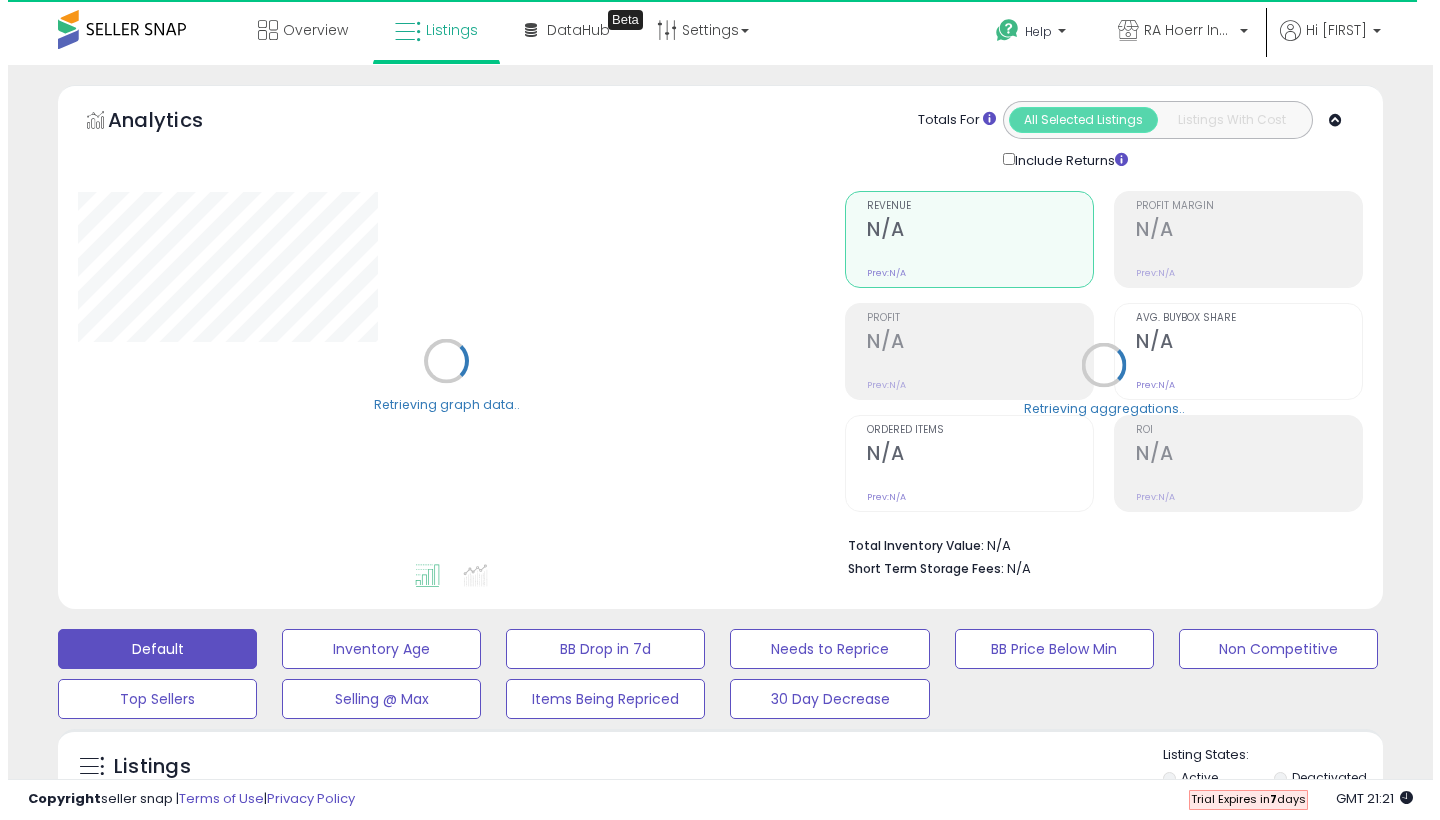 scroll, scrollTop: 677, scrollLeft: 0, axis: vertical 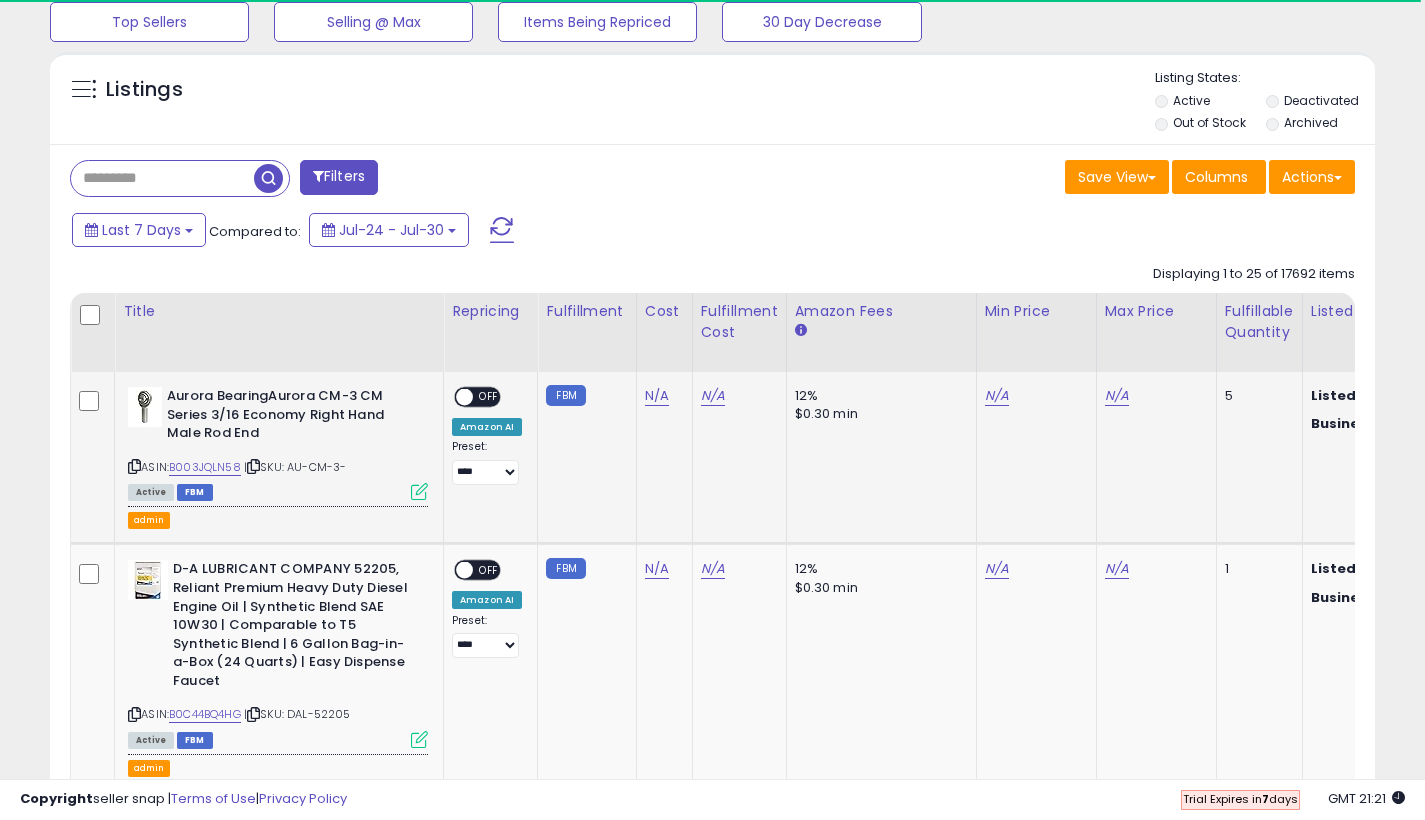 click at bounding box center [419, 491] 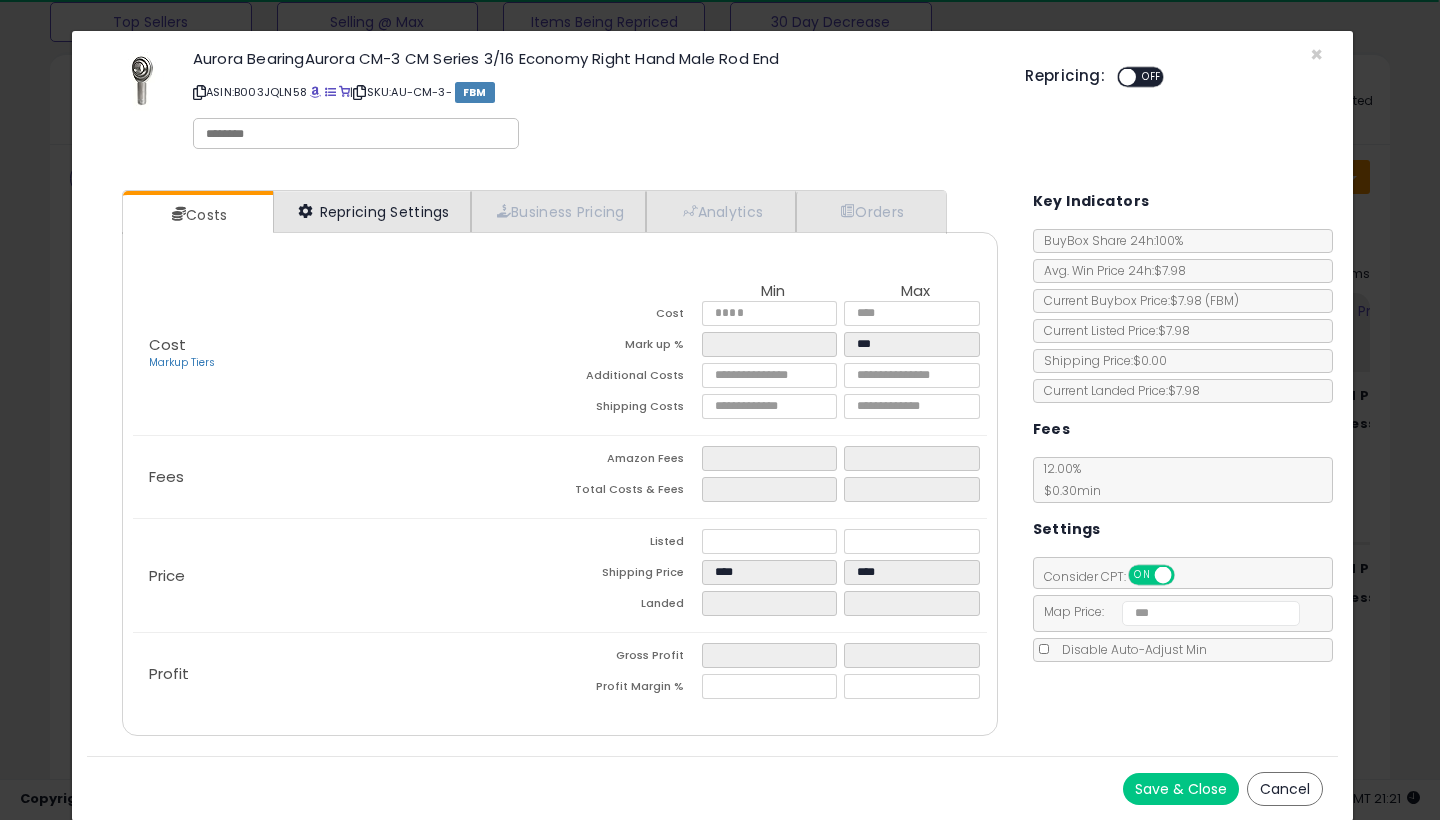 click on "Repricing Settings" at bounding box center [372, 211] 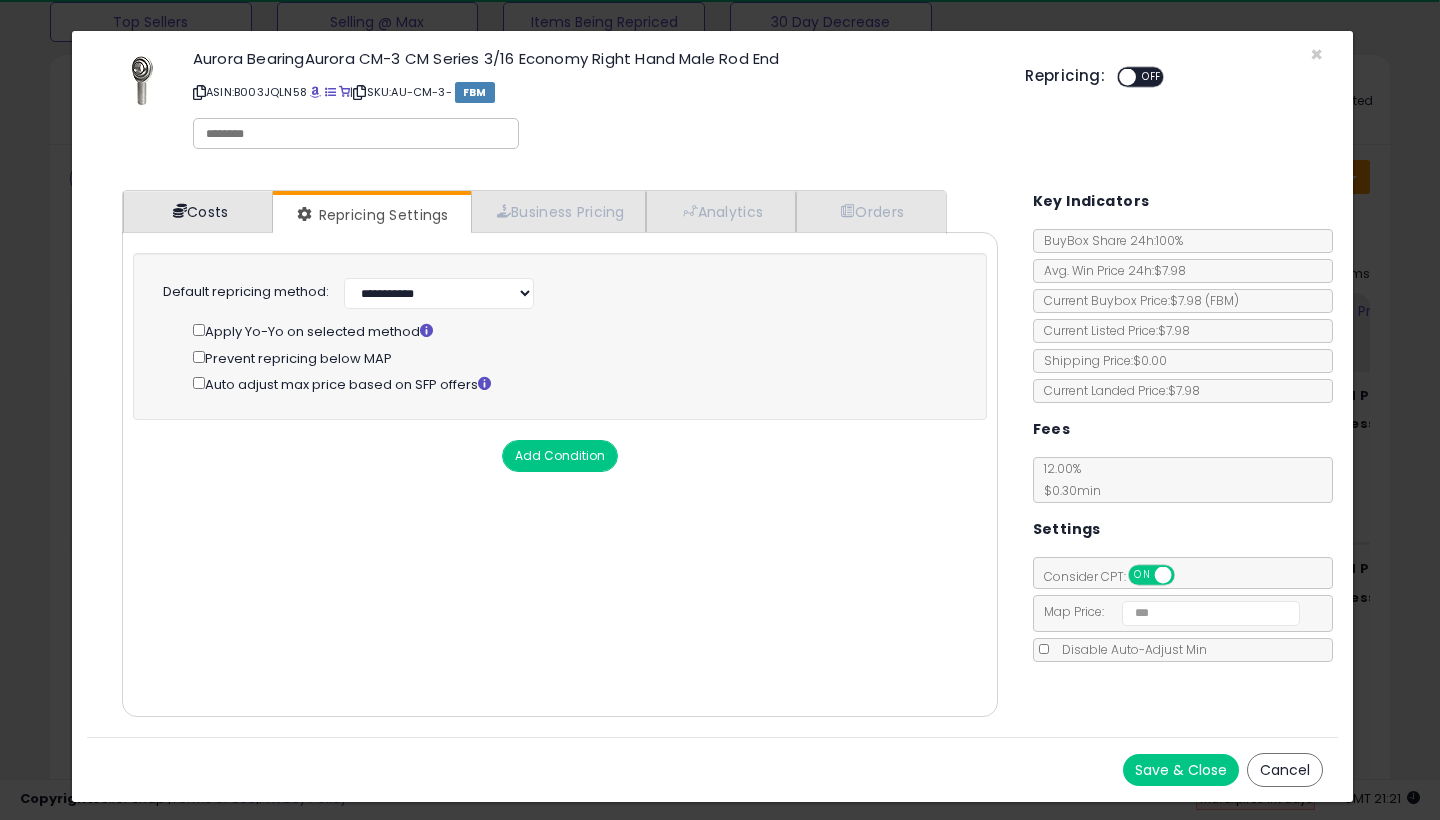 scroll, scrollTop: 999590, scrollLeft: 999224, axis: both 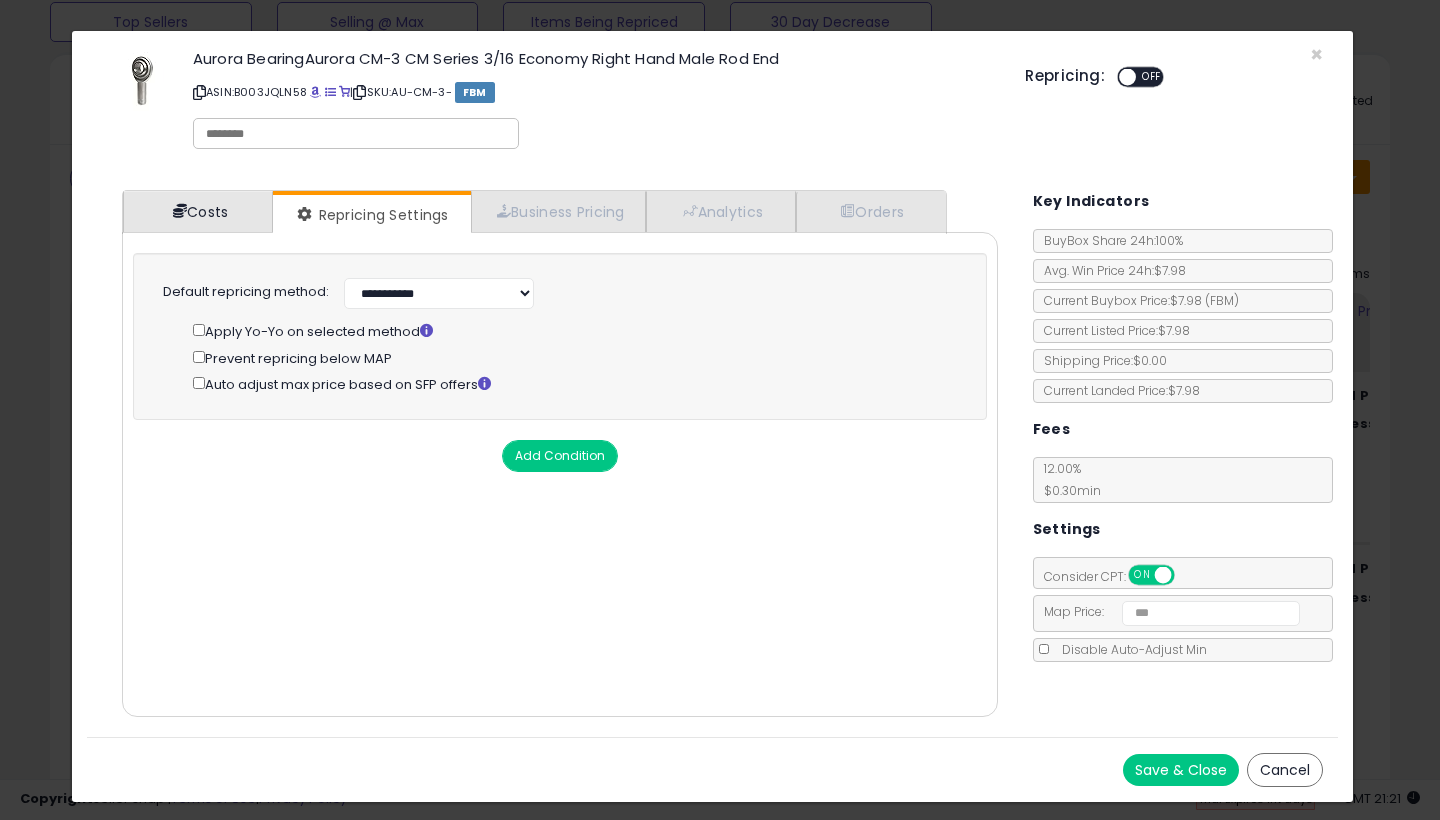 click on "Costs" at bounding box center [198, 211] 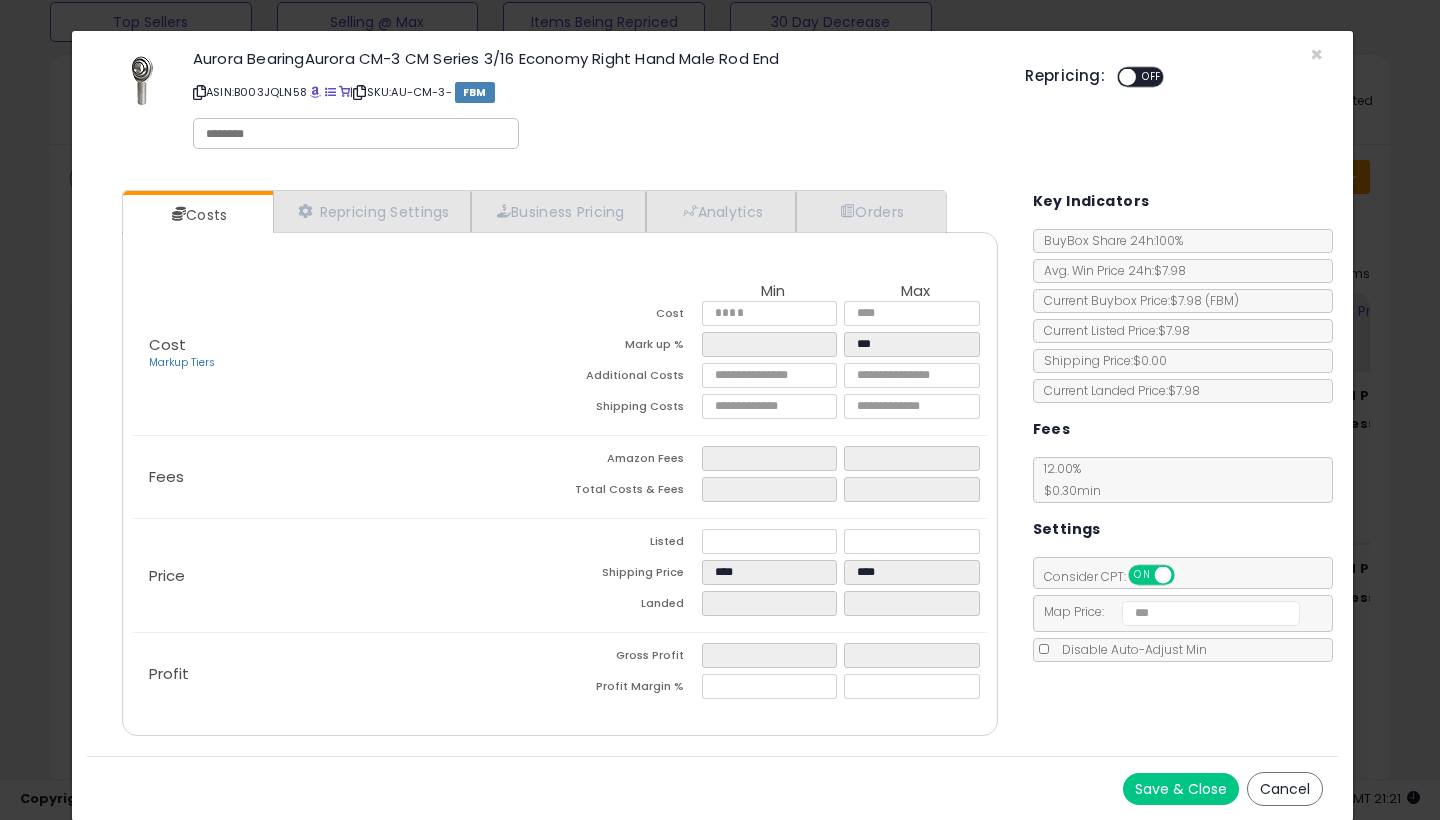 click on "× Close
Aurora BearingAurora CM-3 CM Series 3/16 Economy Right Hand Male Rod End
ASIN:  [ASIN]
|
SKU:  [SKU]
FBM
Repricing:
ON   OFF
Retrieving listing data..." 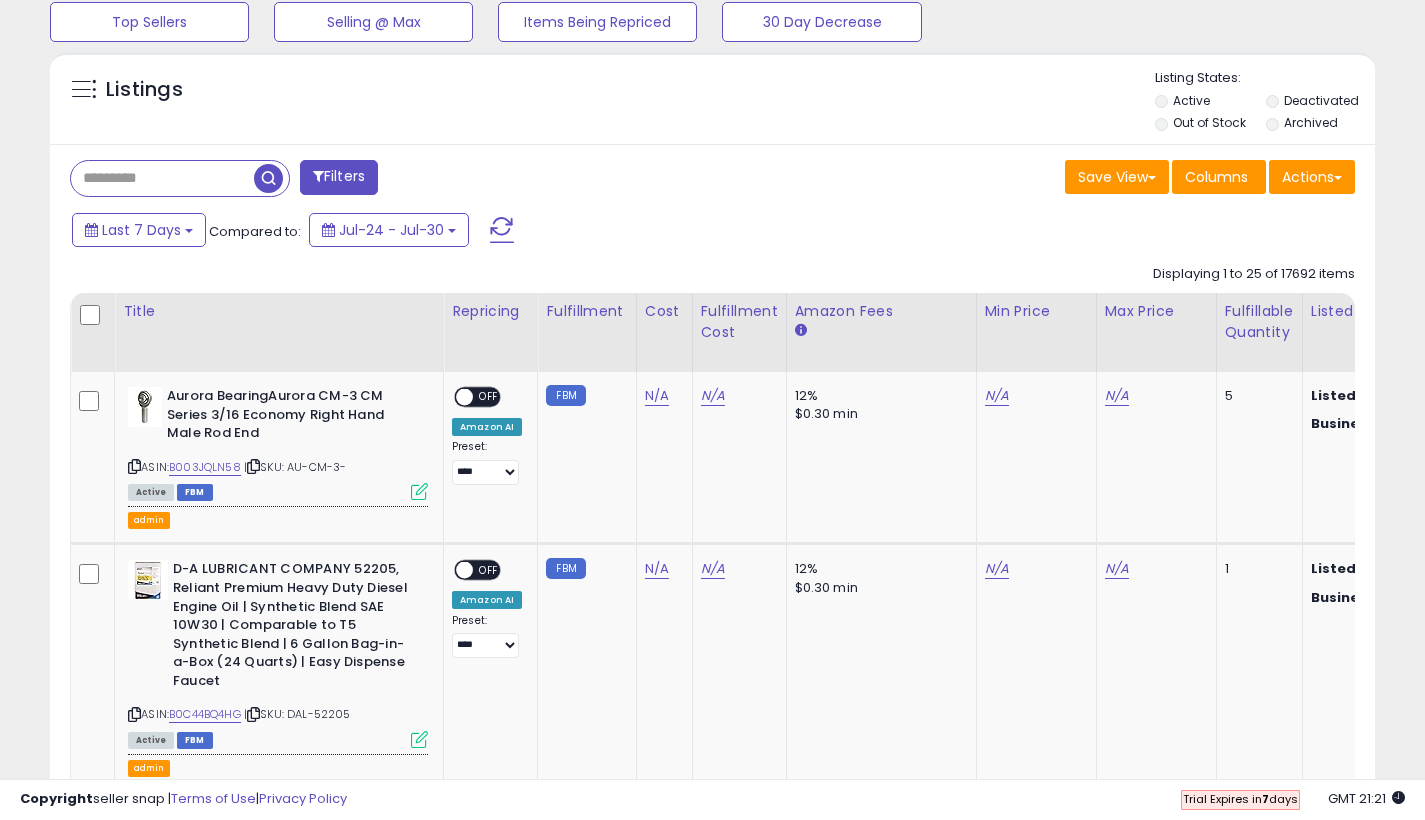 scroll, scrollTop: 410, scrollLeft: 767, axis: both 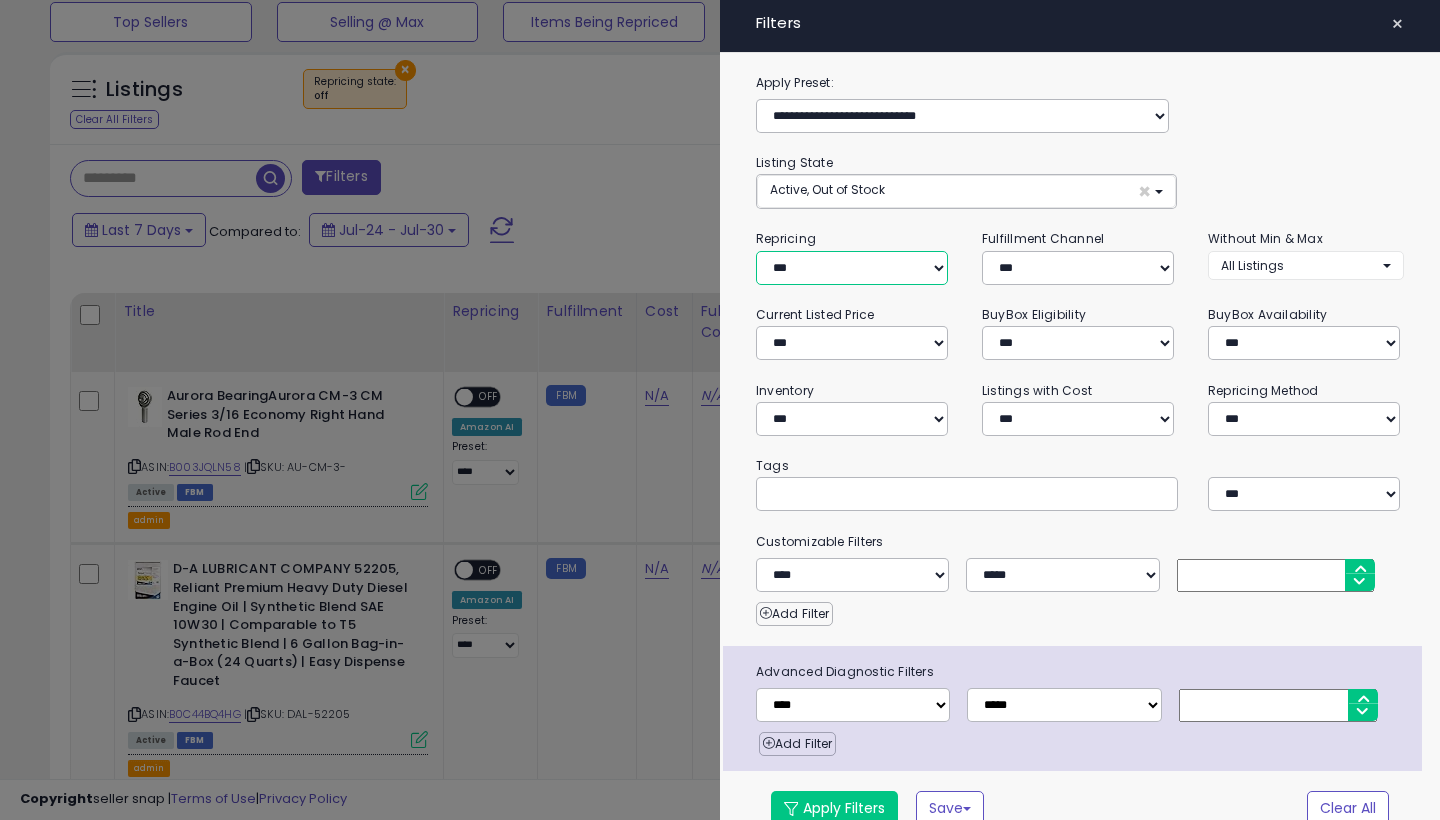 select on "**" 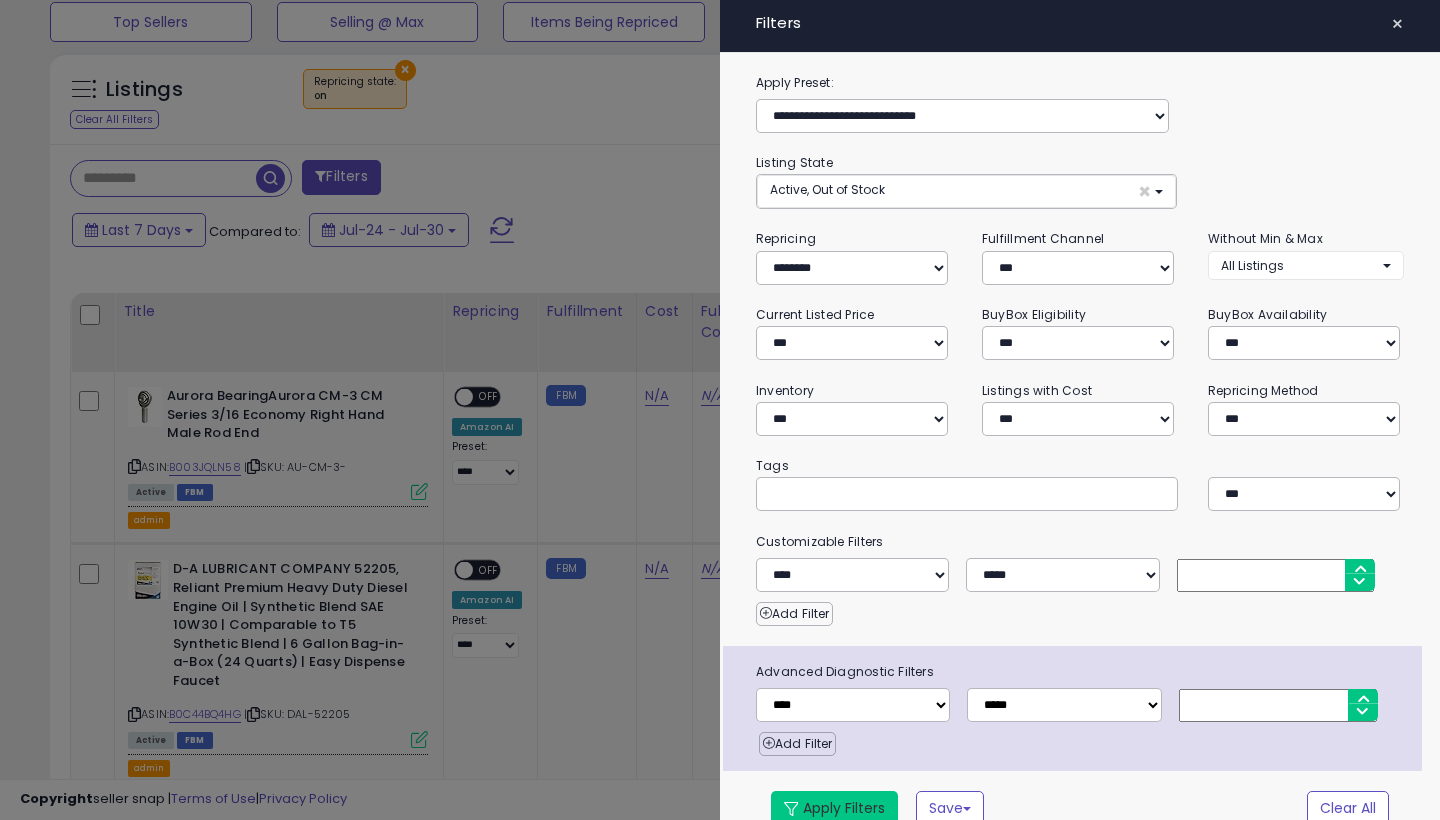 click on "Apply Filters" at bounding box center [834, 808] 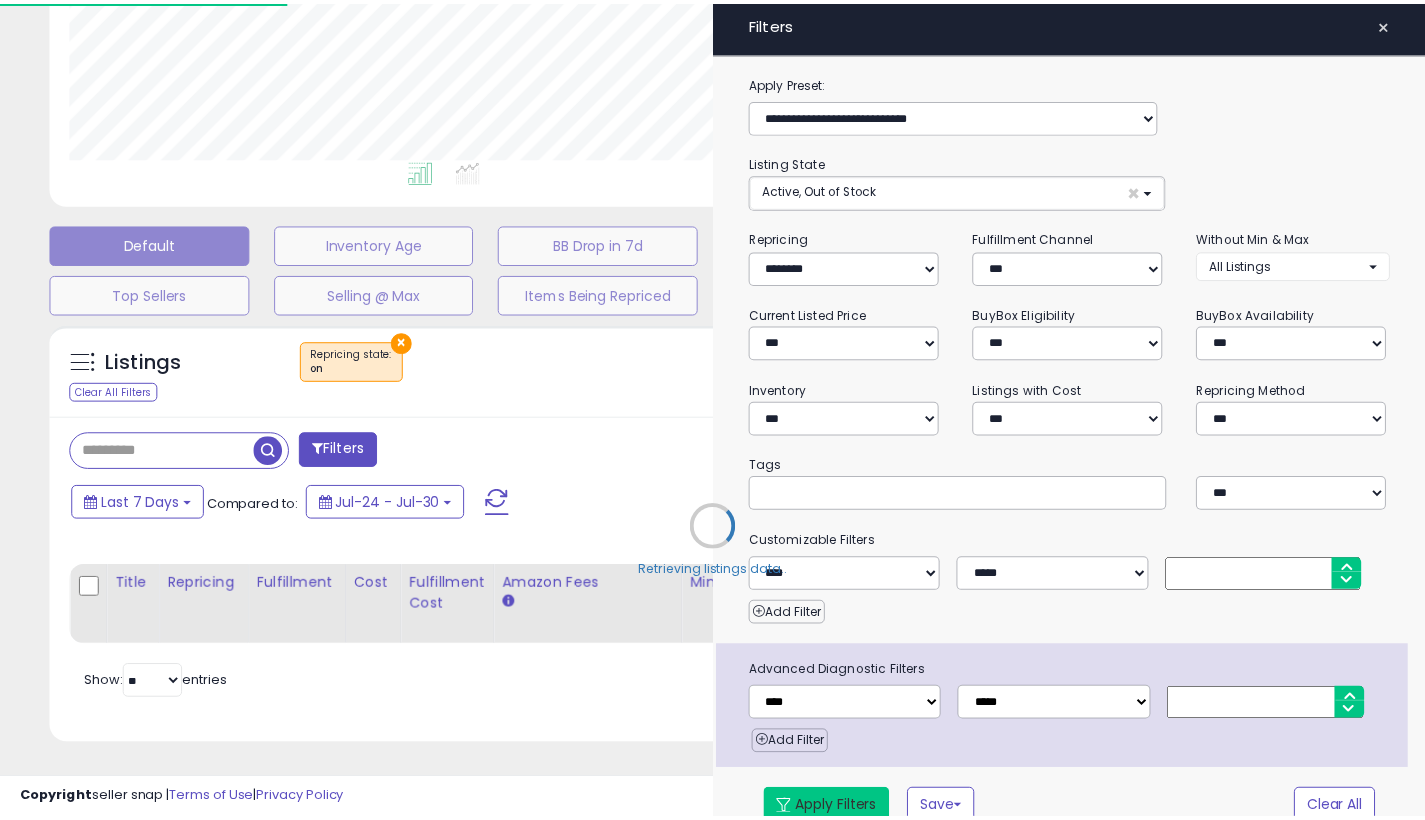 scroll, scrollTop: 413, scrollLeft: 0, axis: vertical 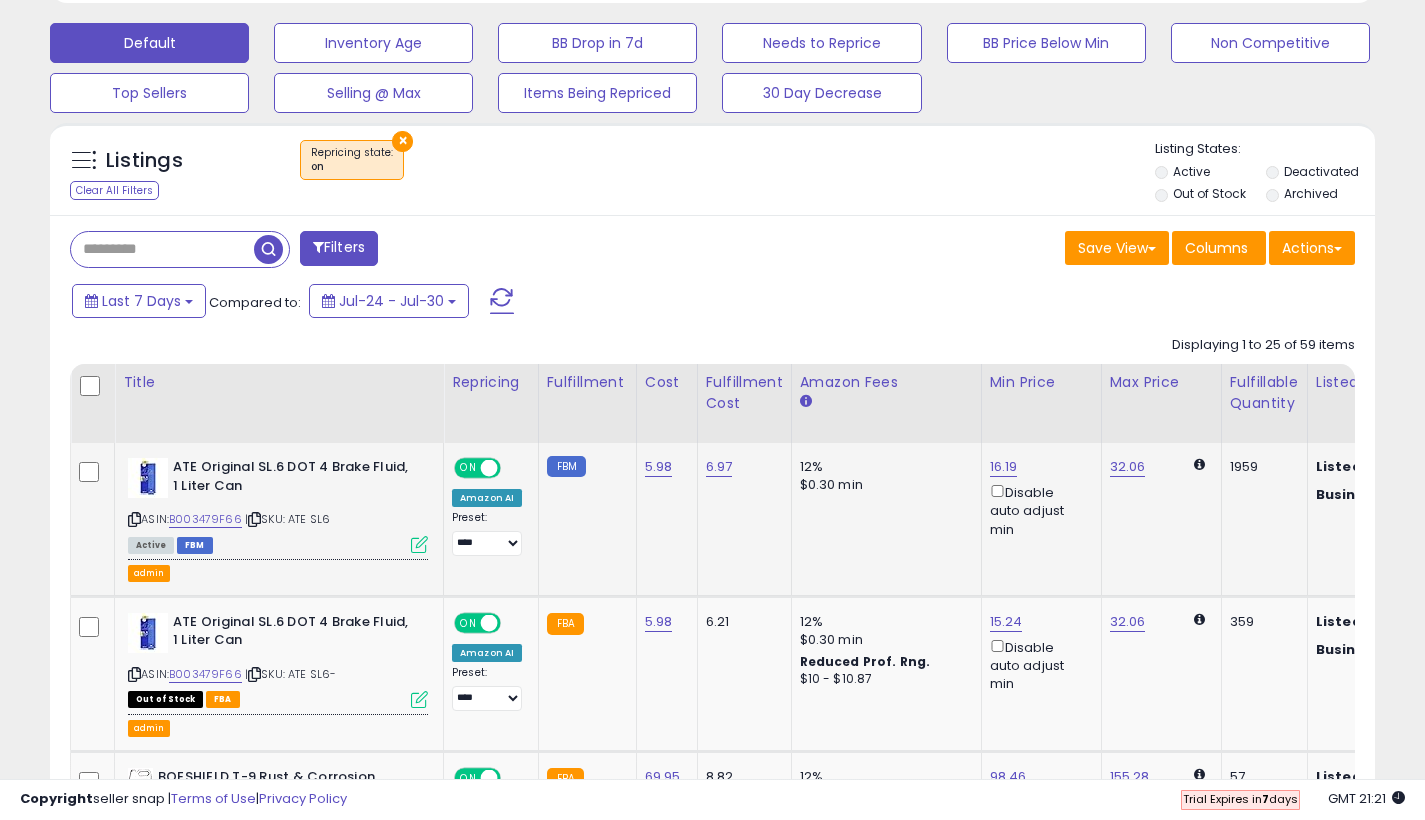 click at bounding box center (419, 544) 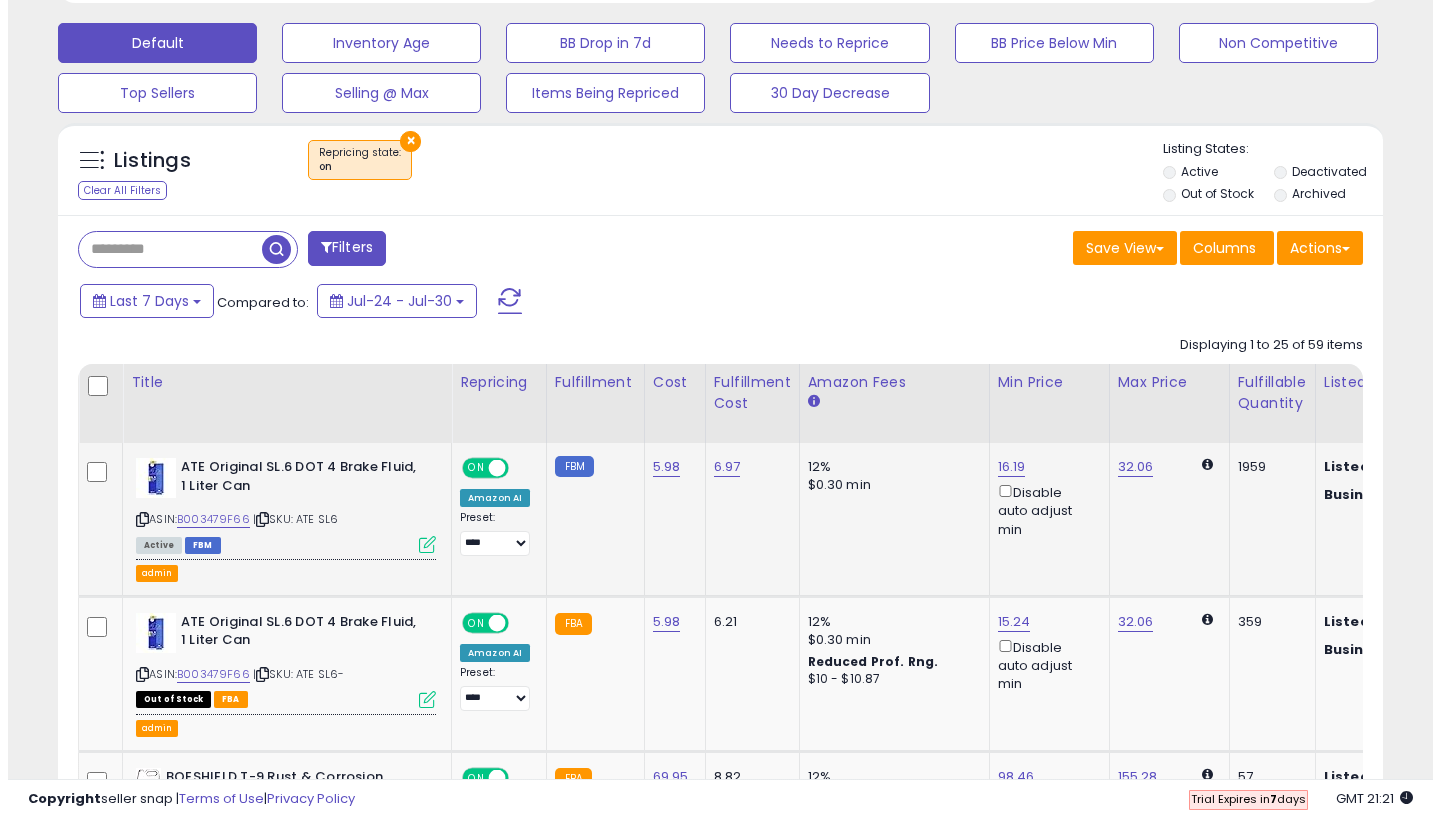 scroll, scrollTop: 999590, scrollLeft: 999224, axis: both 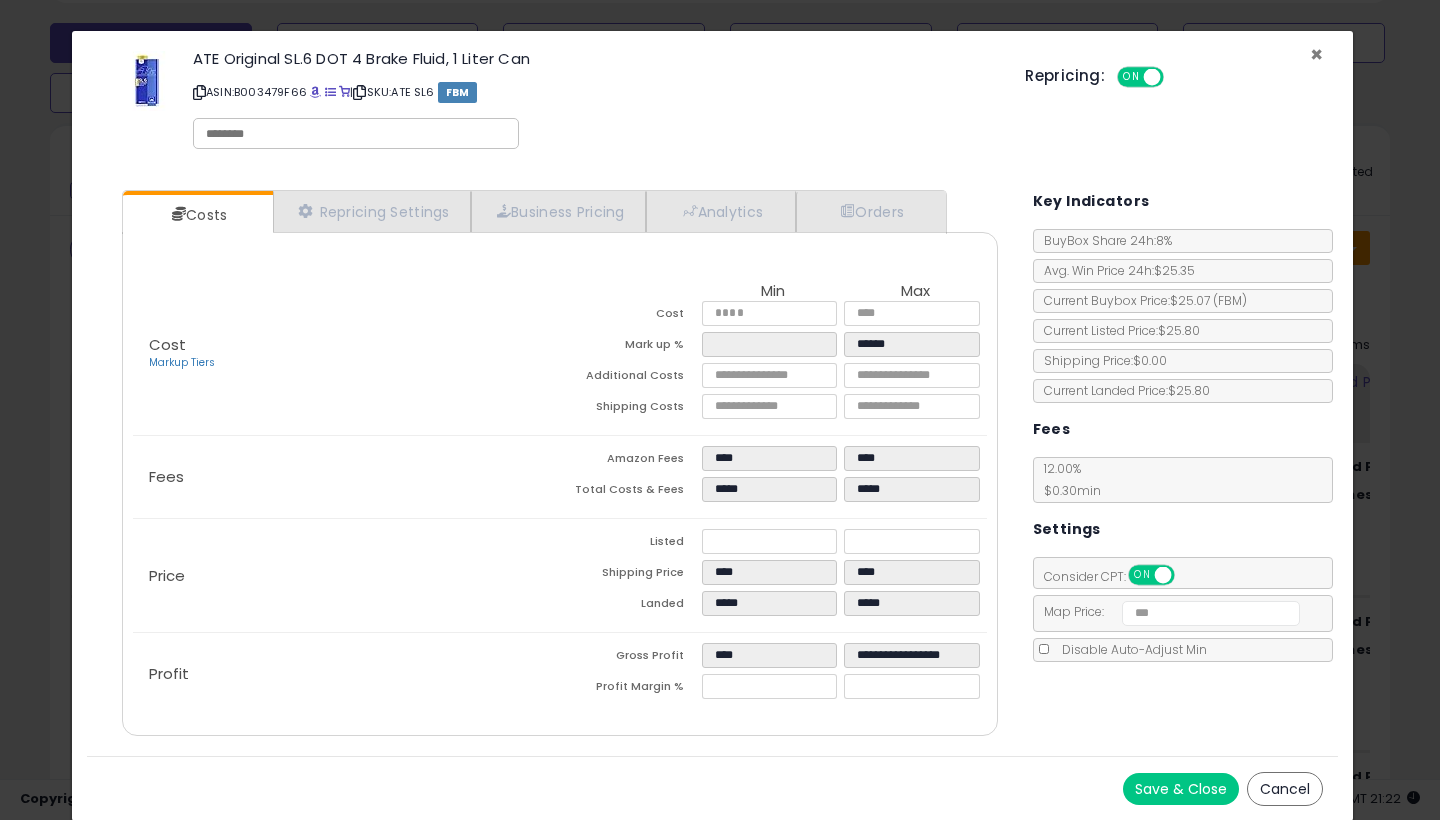 click on "×" at bounding box center (1316, 54) 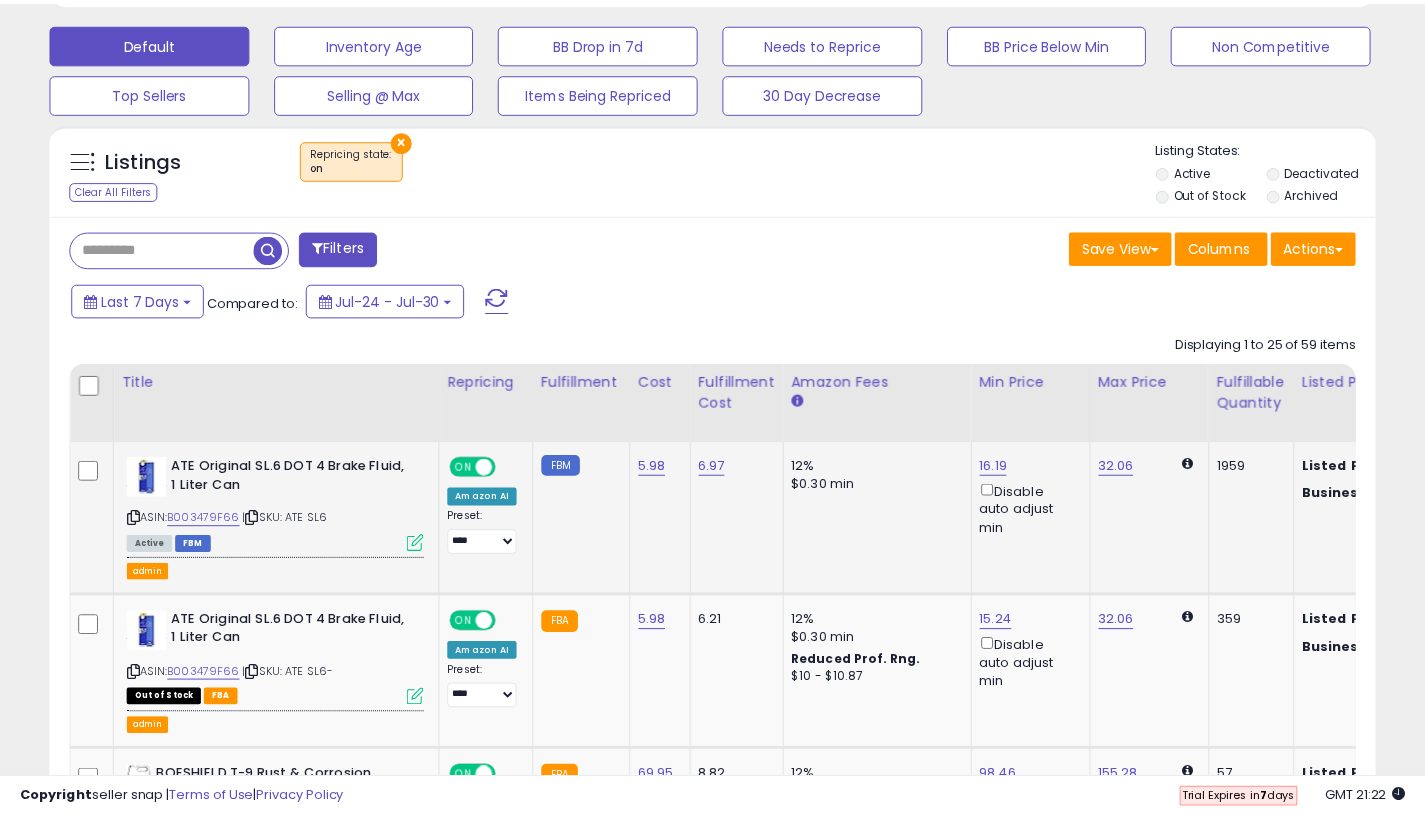 scroll, scrollTop: 410, scrollLeft: 767, axis: both 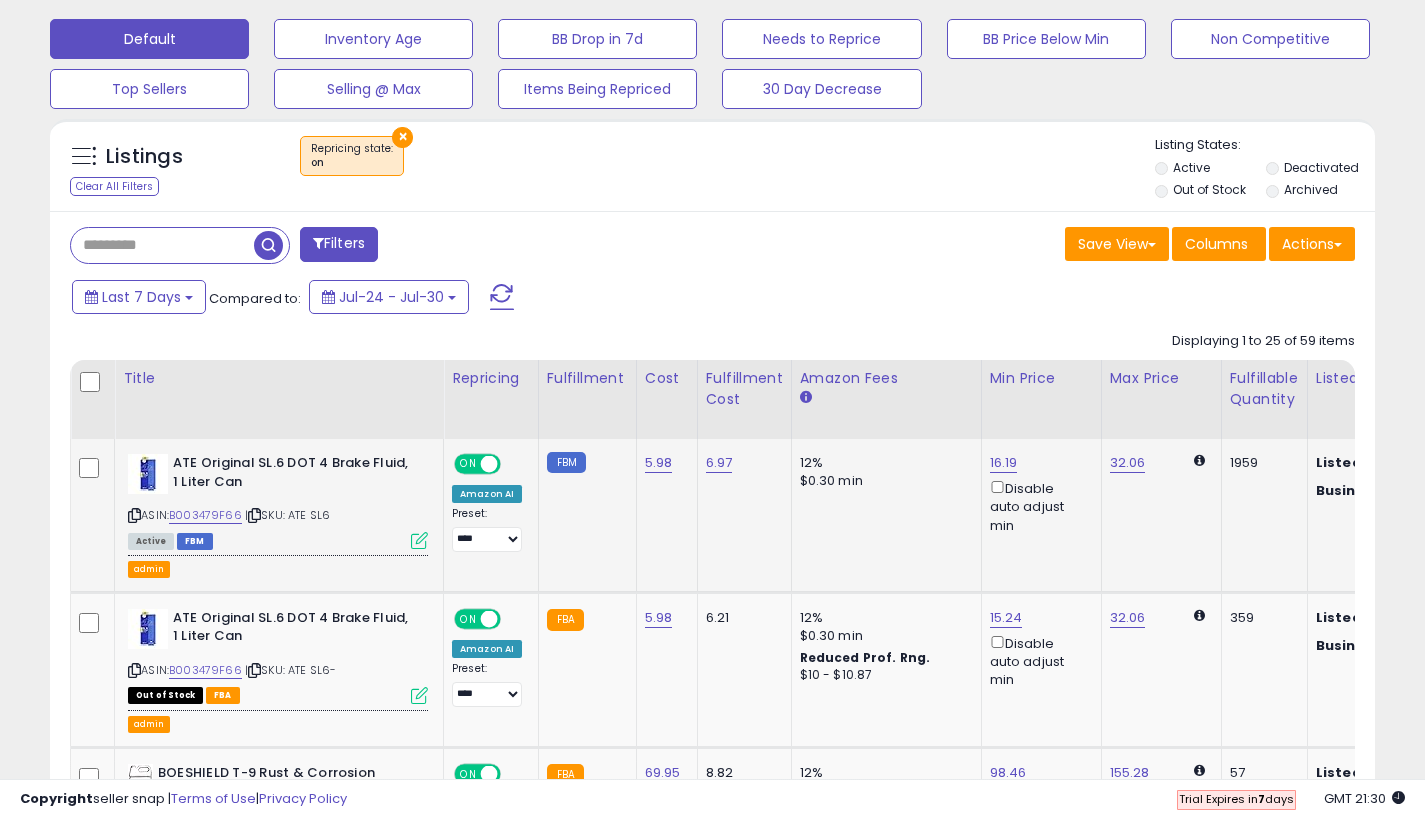 click at bounding box center (419, 540) 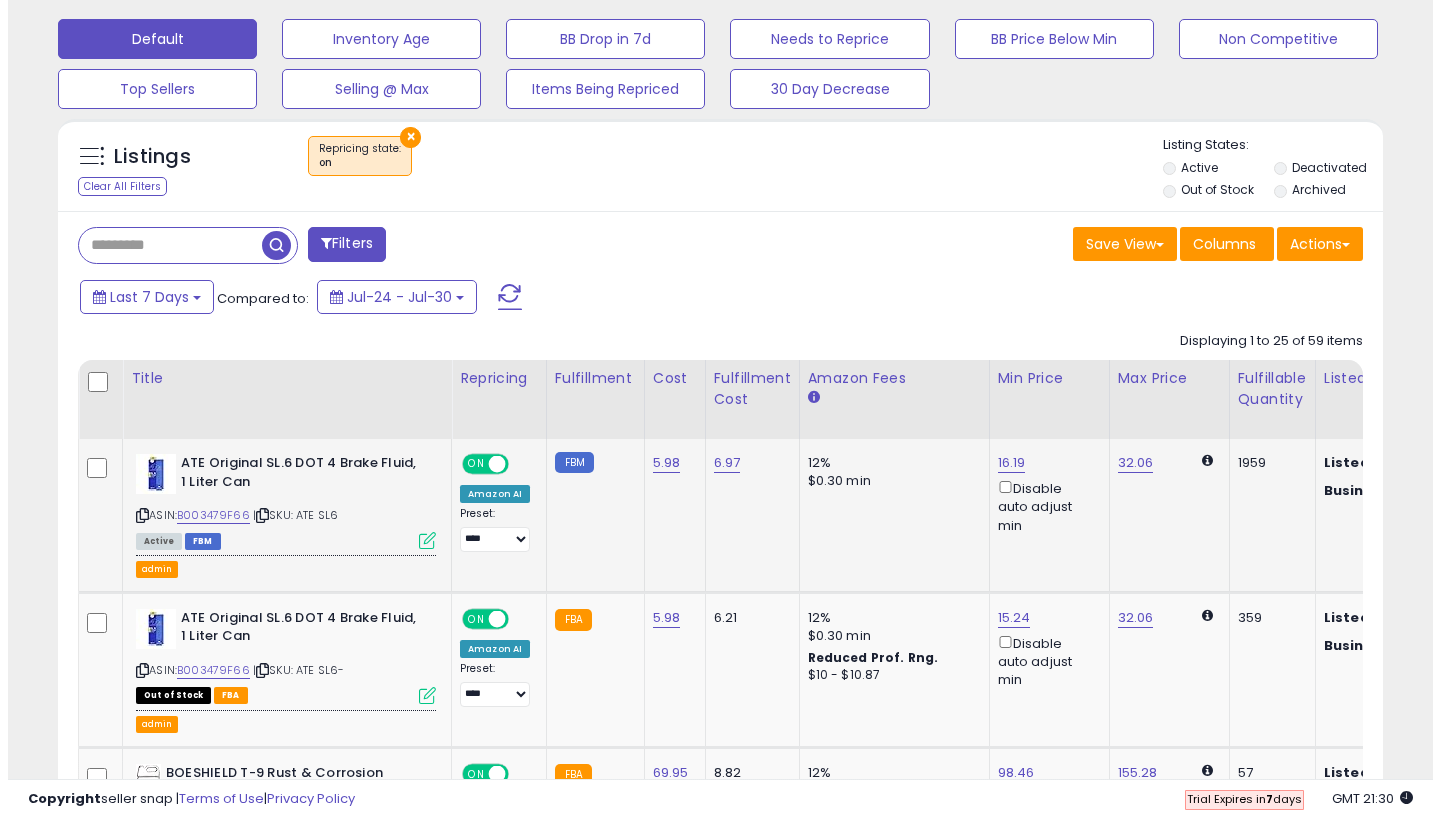 scroll, scrollTop: 999590, scrollLeft: 999224, axis: both 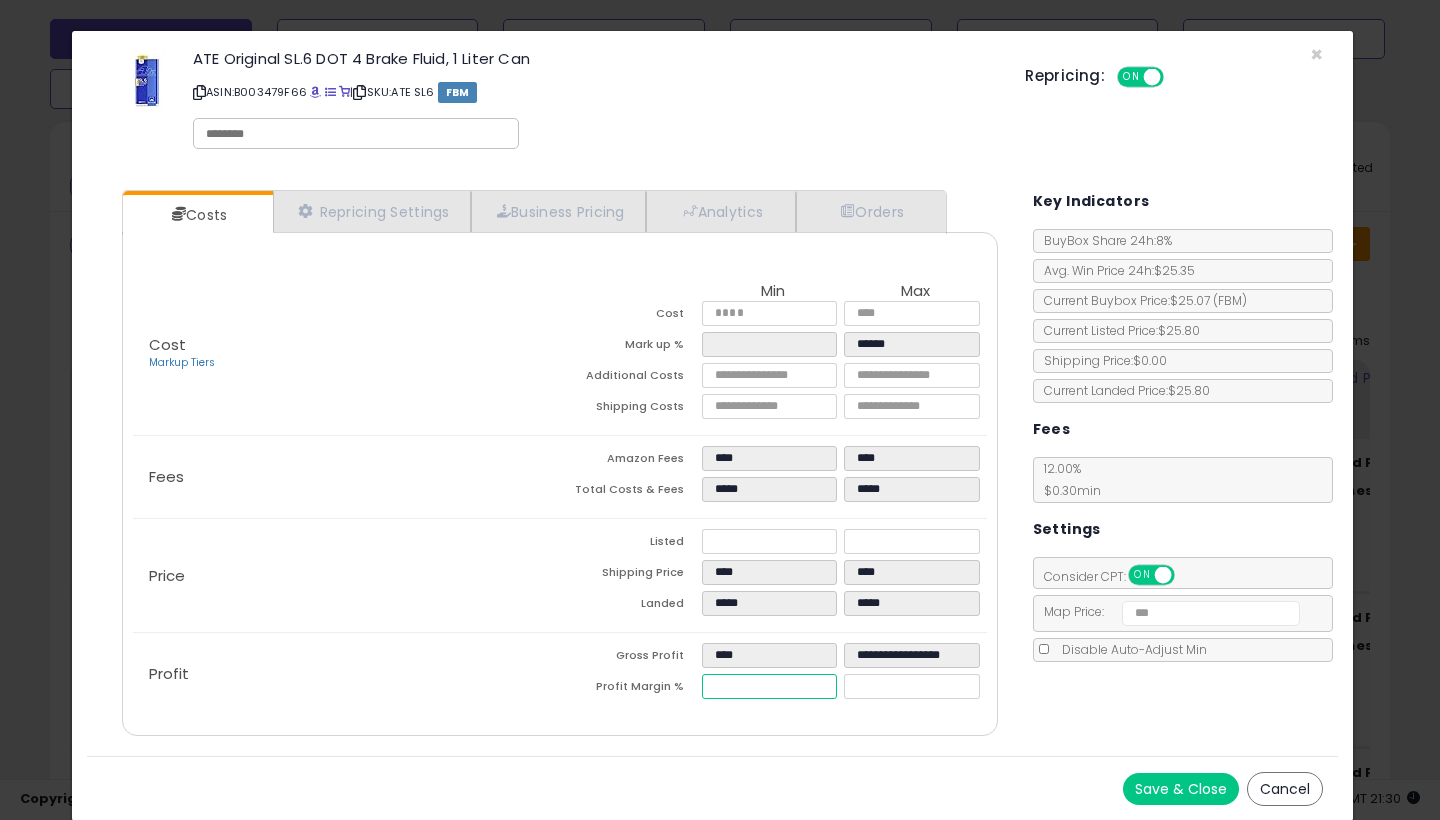drag, startPoint x: 794, startPoint y: 685, endPoint x: 668, endPoint y: 678, distance: 126.1943 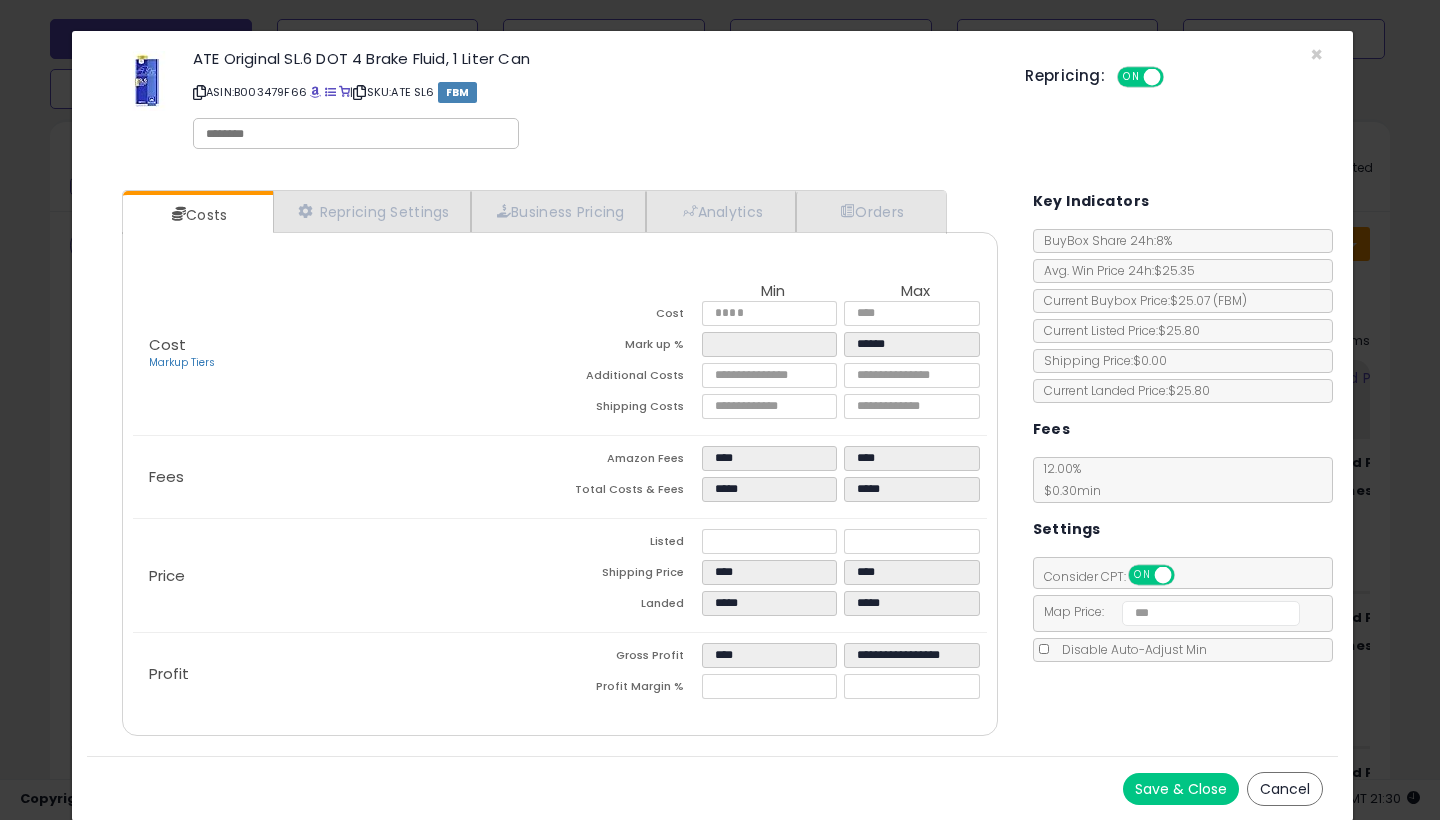 click on "Costs
Repricing Settings
Business Pricing
Analytics
Orders" at bounding box center [559, 465] 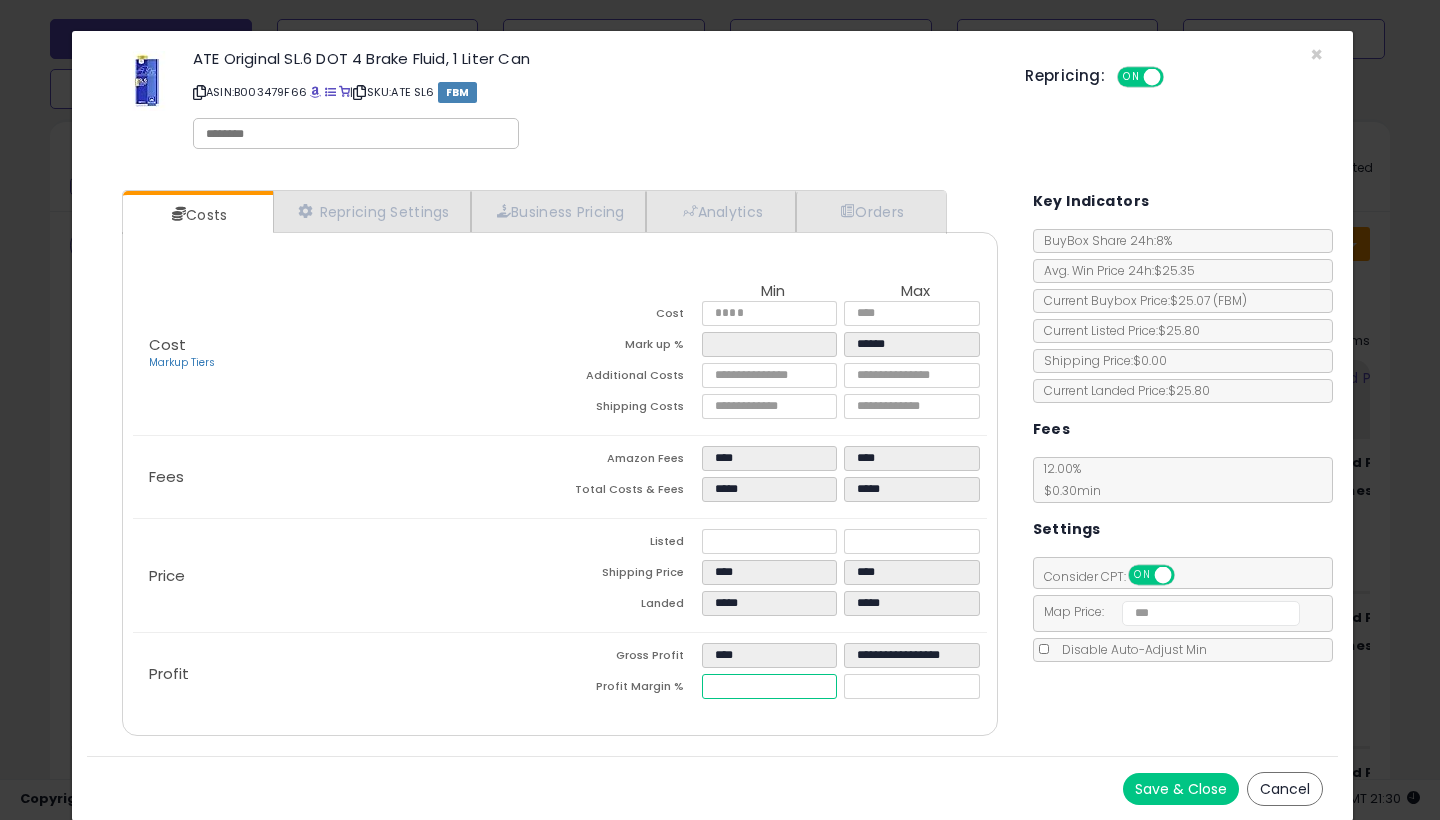 click on "****" at bounding box center (769, 686) 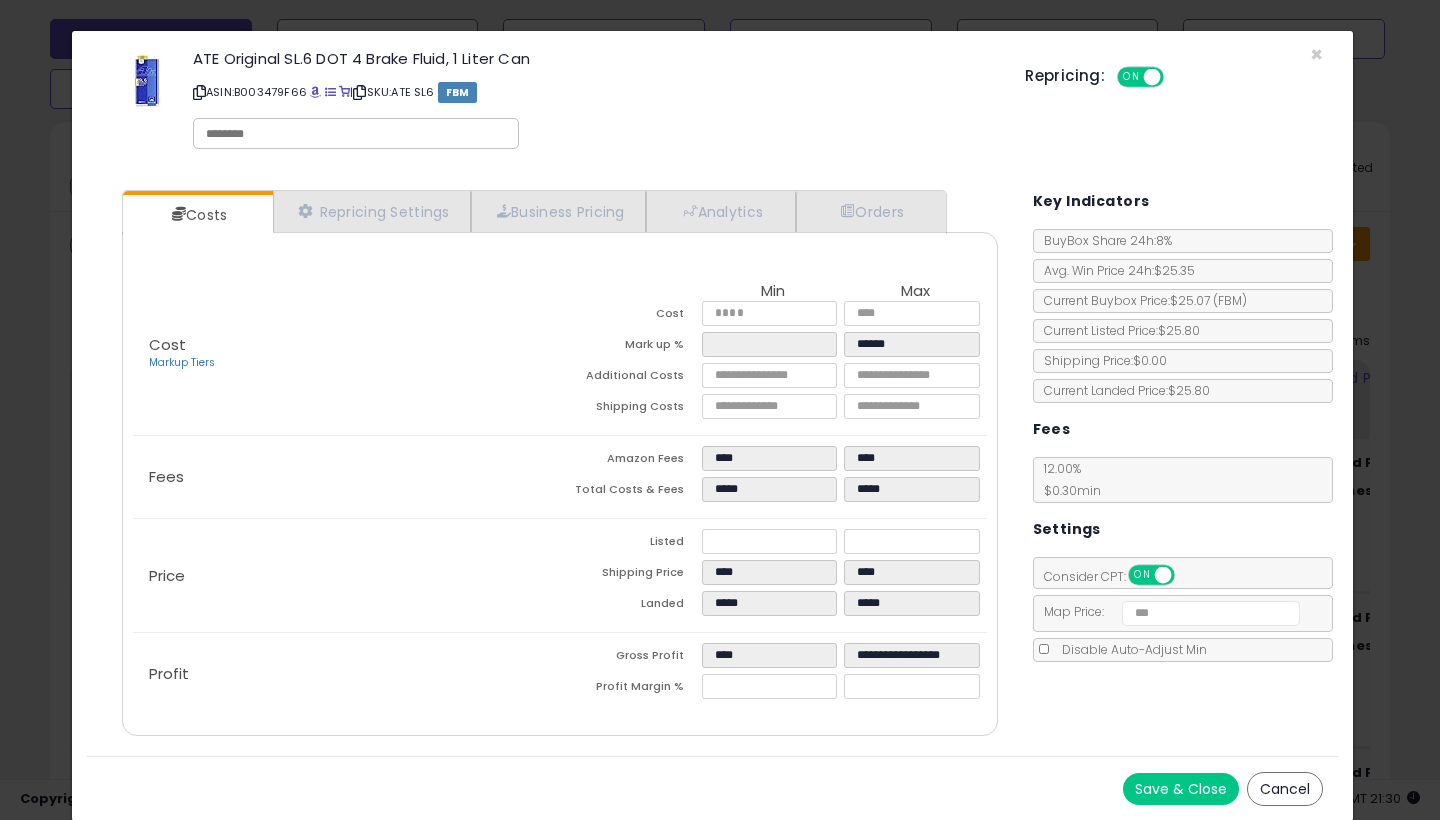 click on "Cost
Markup Tiers
Min
Max
Cost
****
****
Mark up %
*****
******
Additional Costs
**** ****" at bounding box center (559, 484) 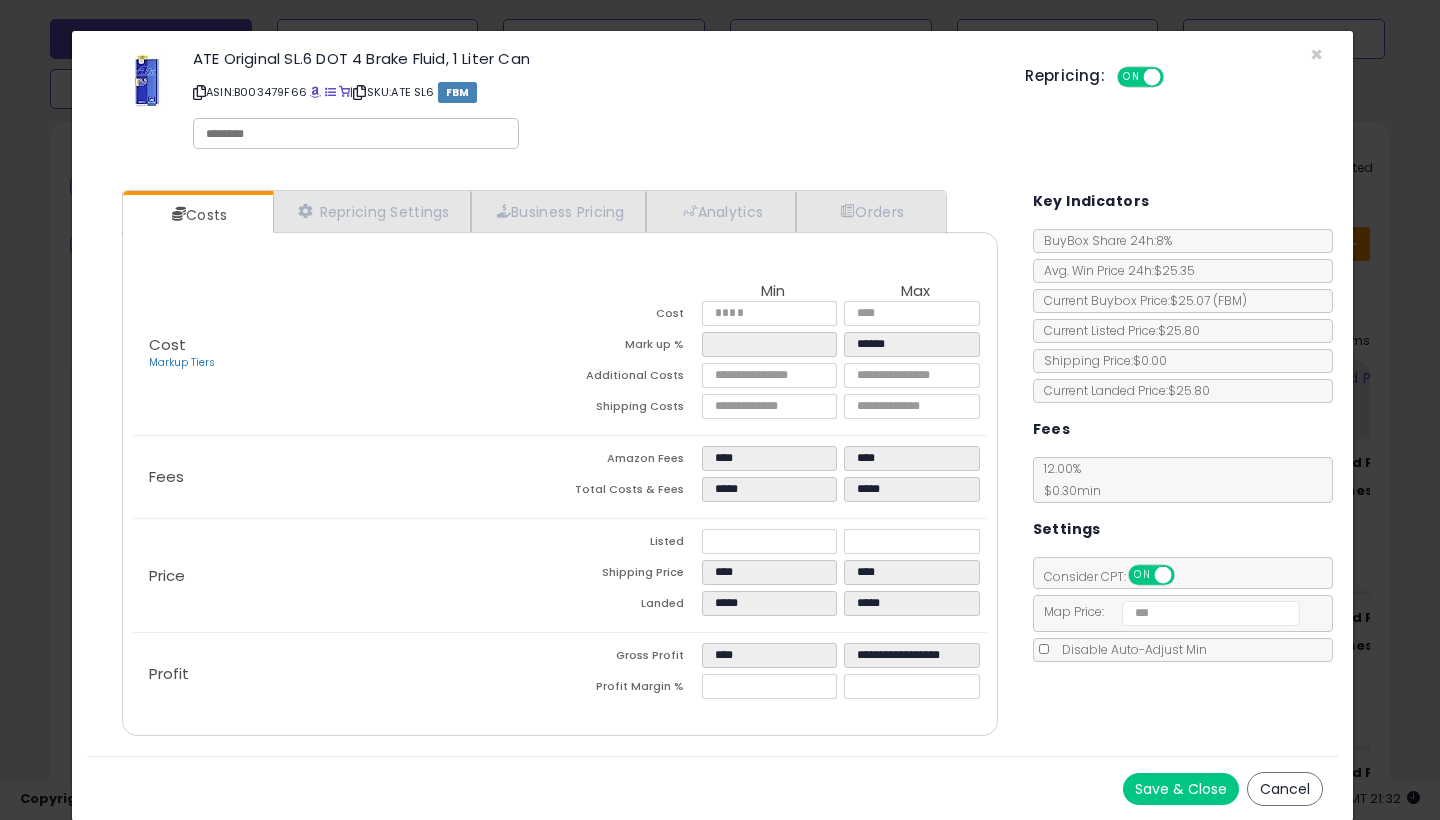 click on "Repricing:
ON   OFF" at bounding box center (1174, 74) 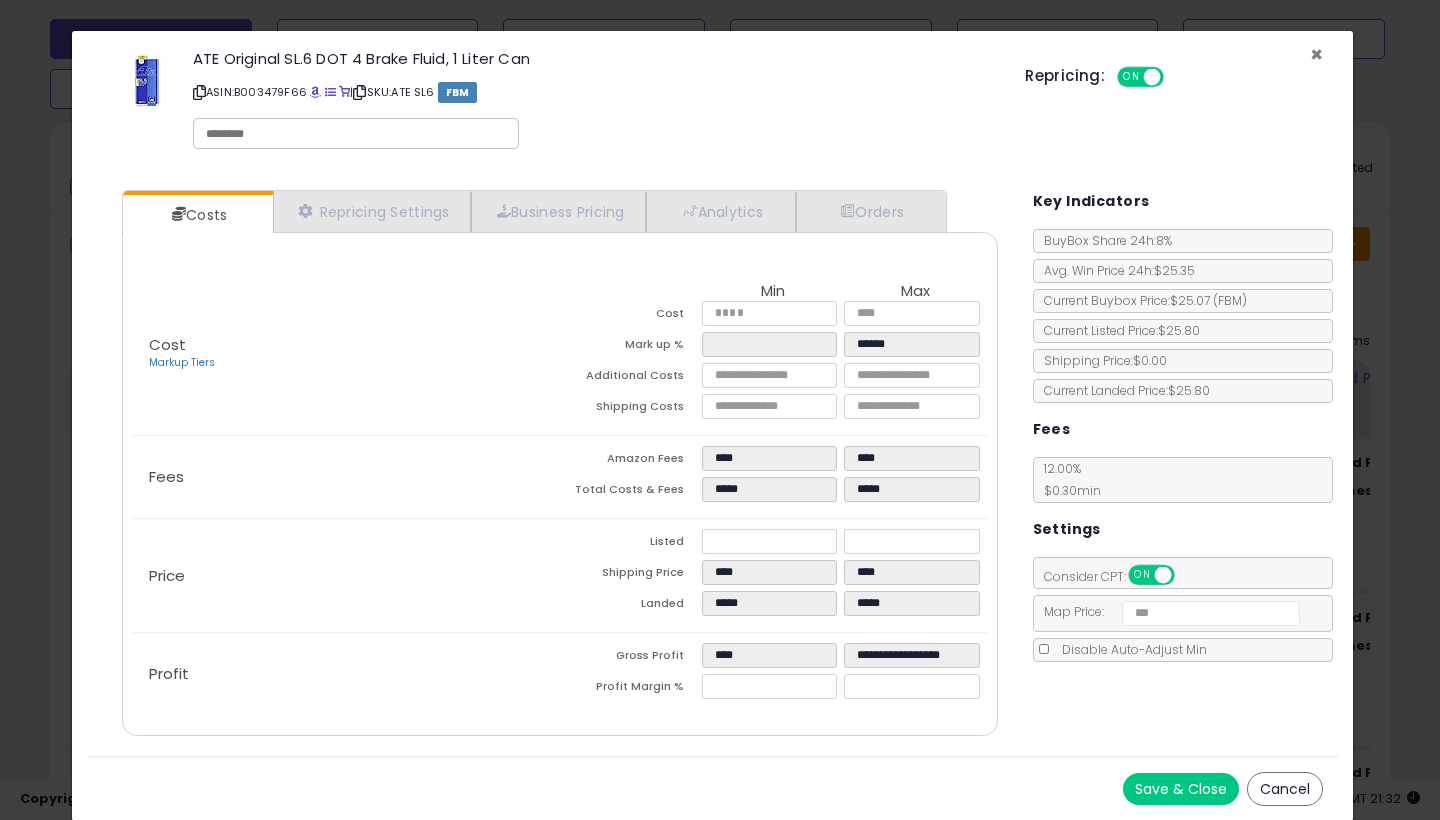 click on "×" at bounding box center [1316, 54] 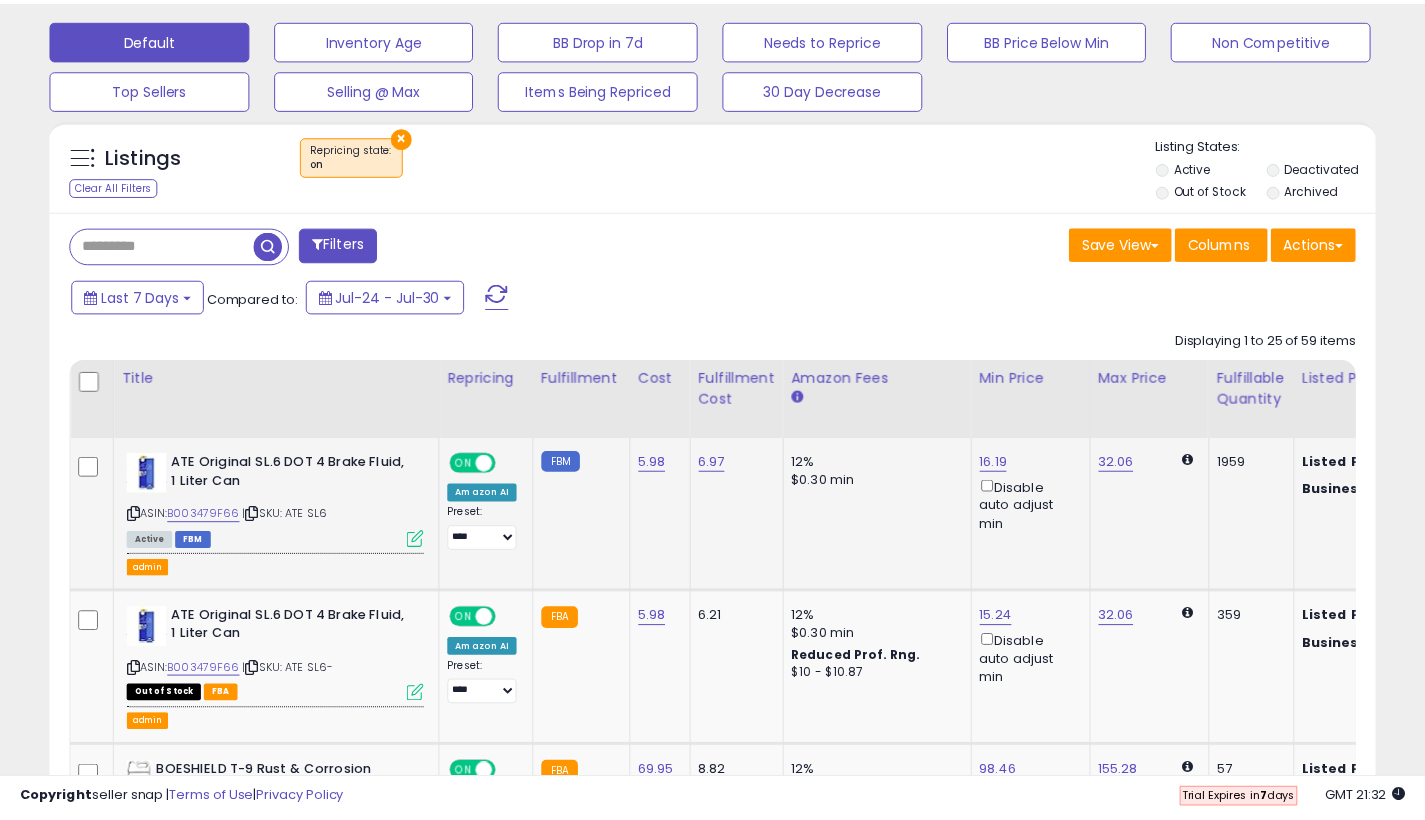 scroll, scrollTop: 410, scrollLeft: 767, axis: both 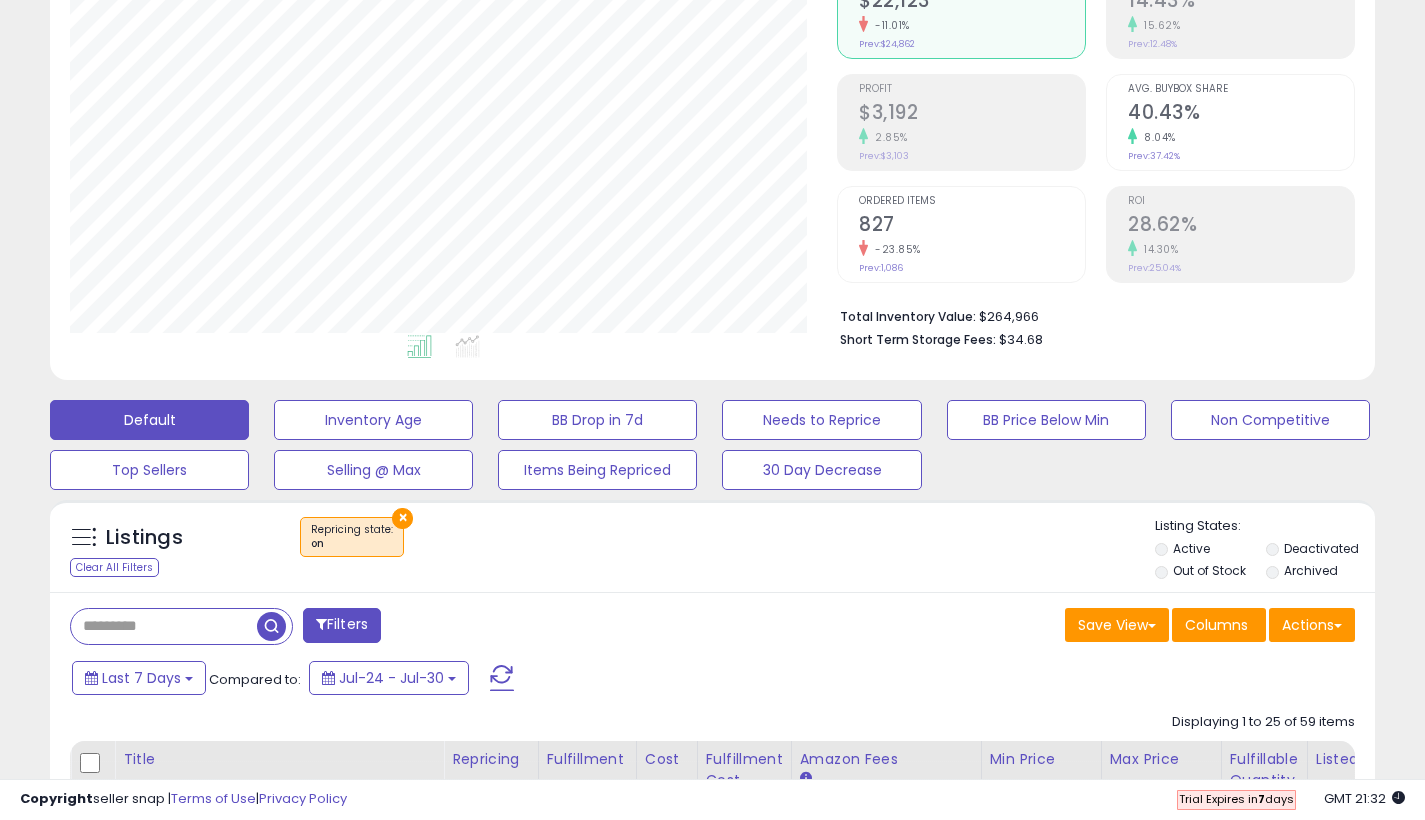 click at bounding box center [164, 626] 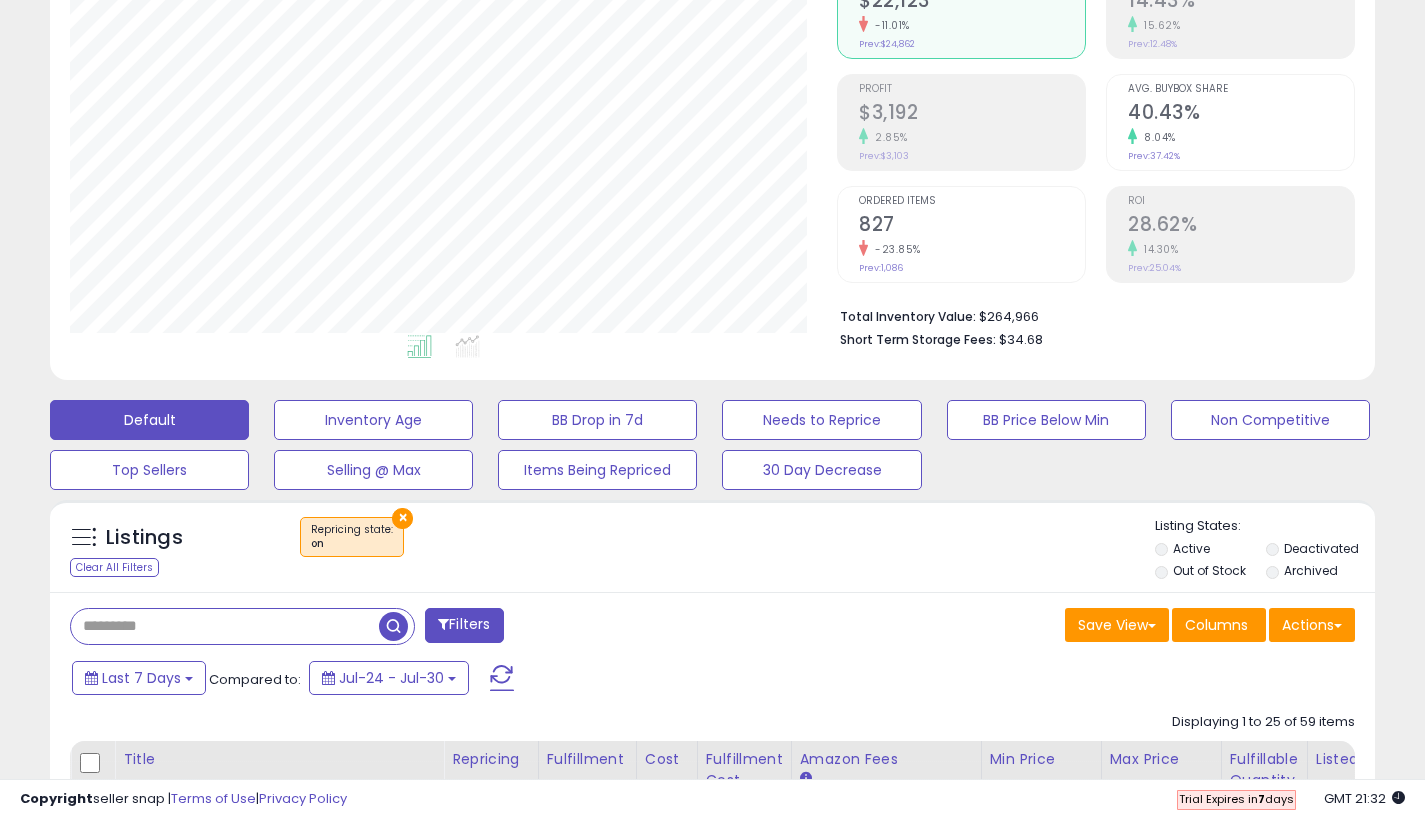 paste on "**********" 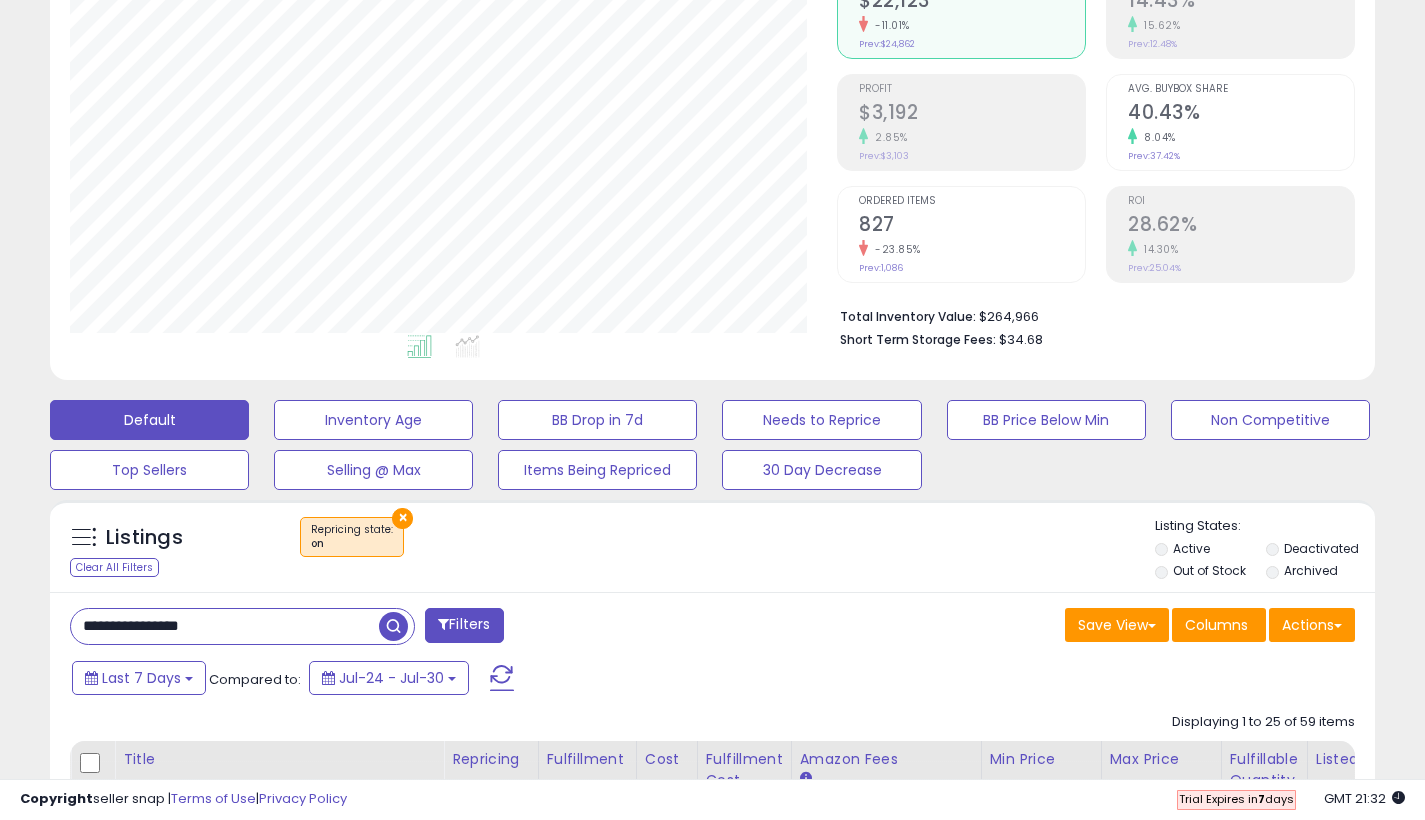 type on "**********" 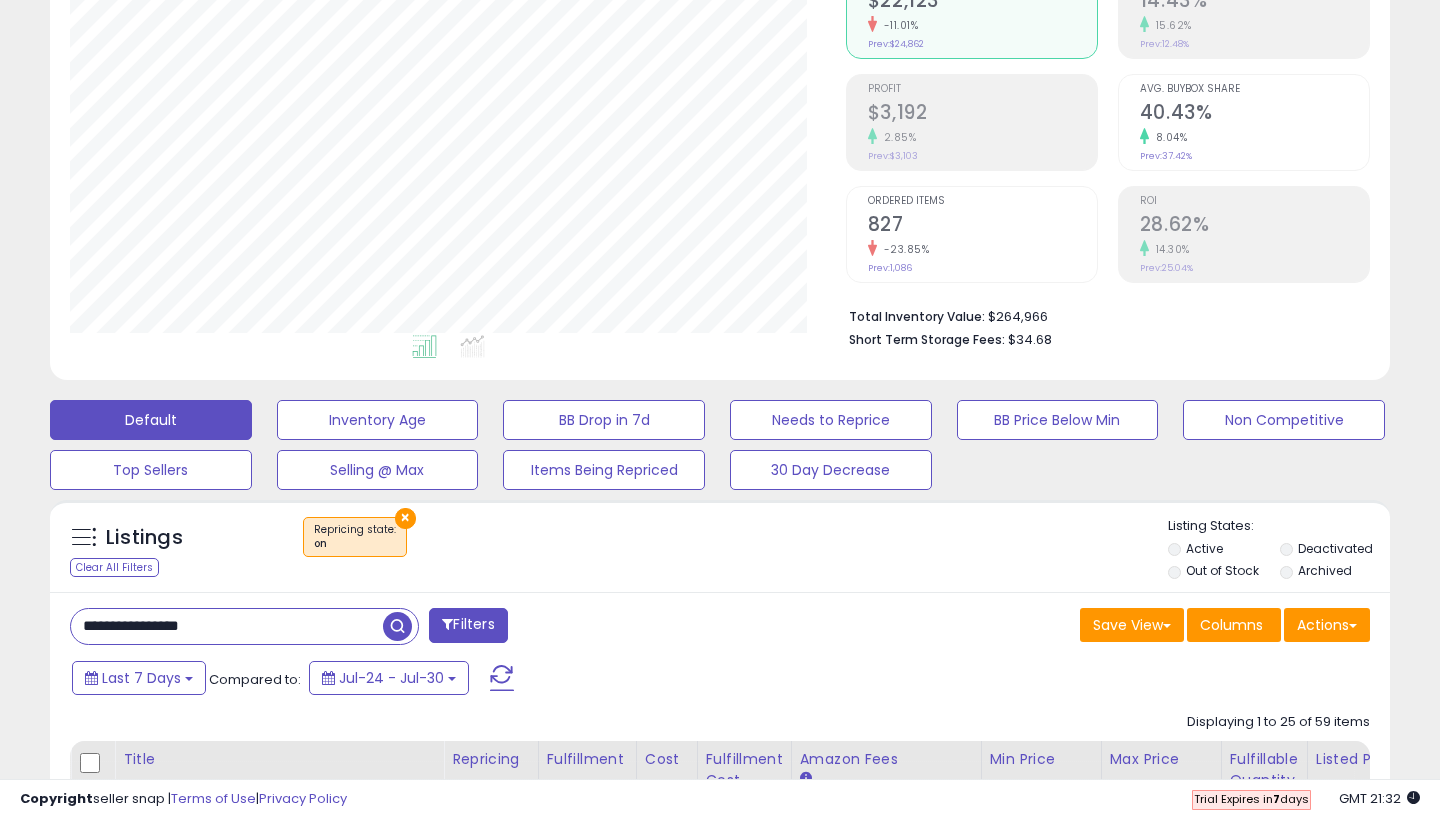 scroll, scrollTop: 999590, scrollLeft: 999224, axis: both 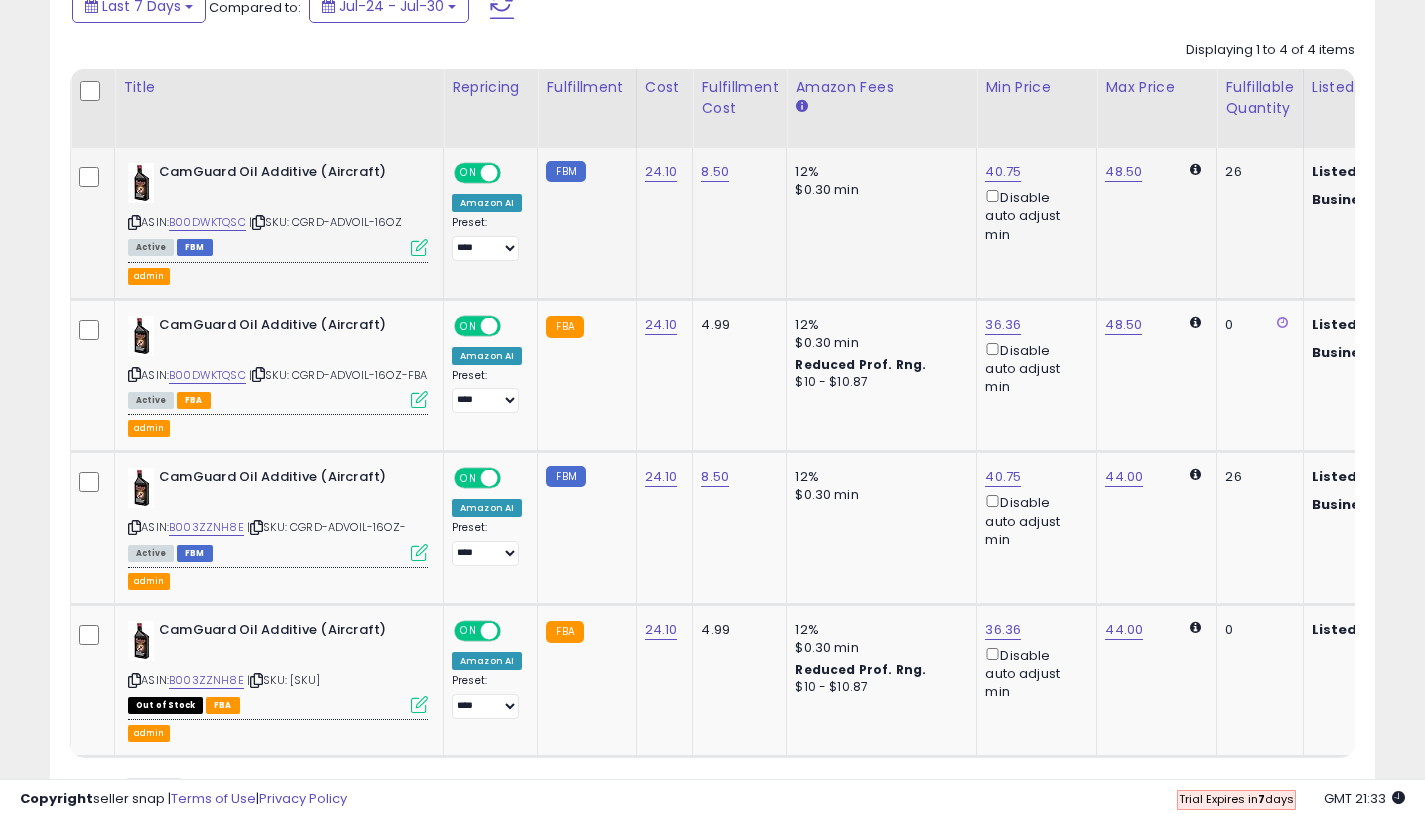 click at bounding box center (419, 247) 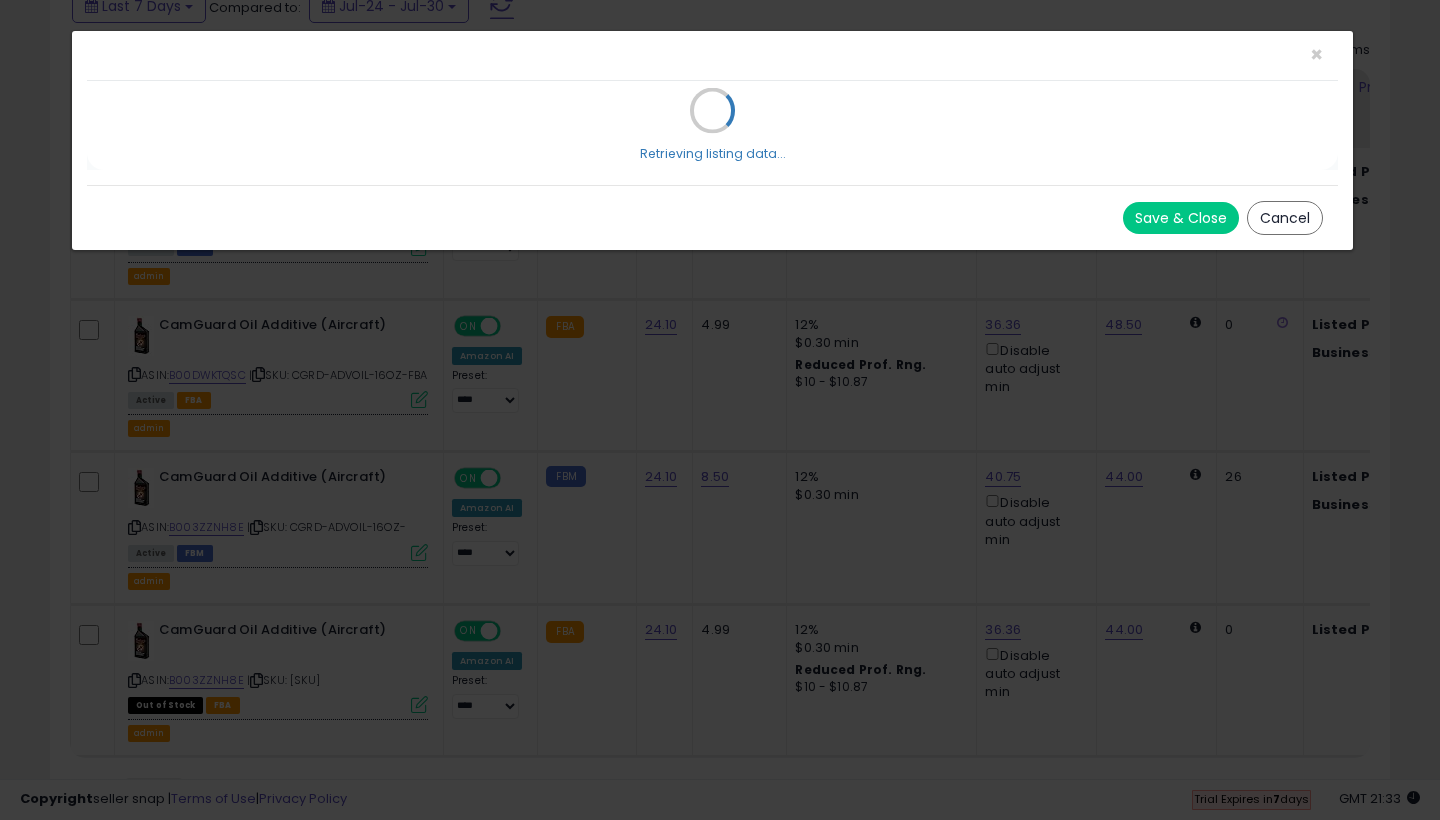 select on "*****" 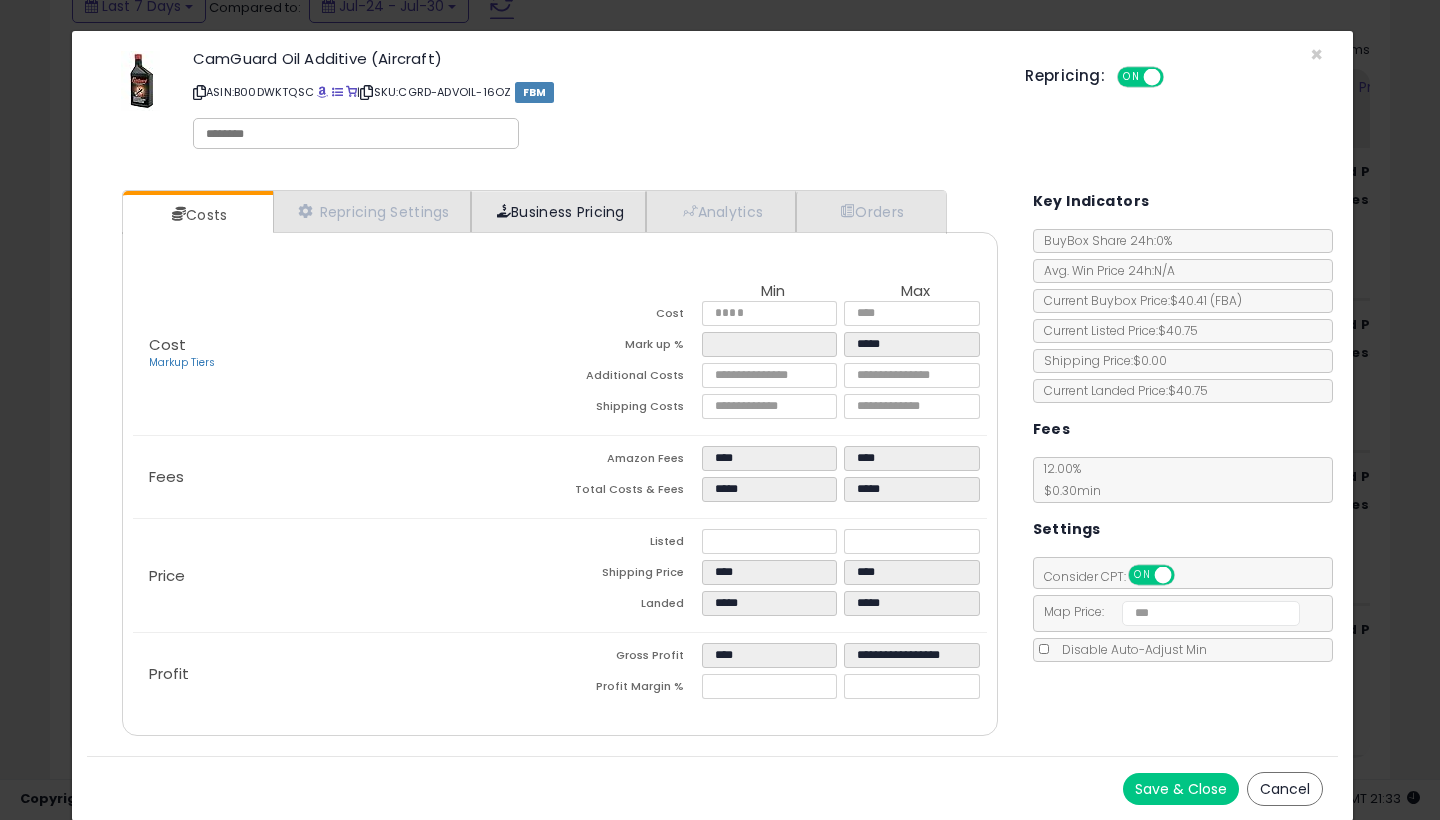 click on "Business Pricing" at bounding box center (558, 211) 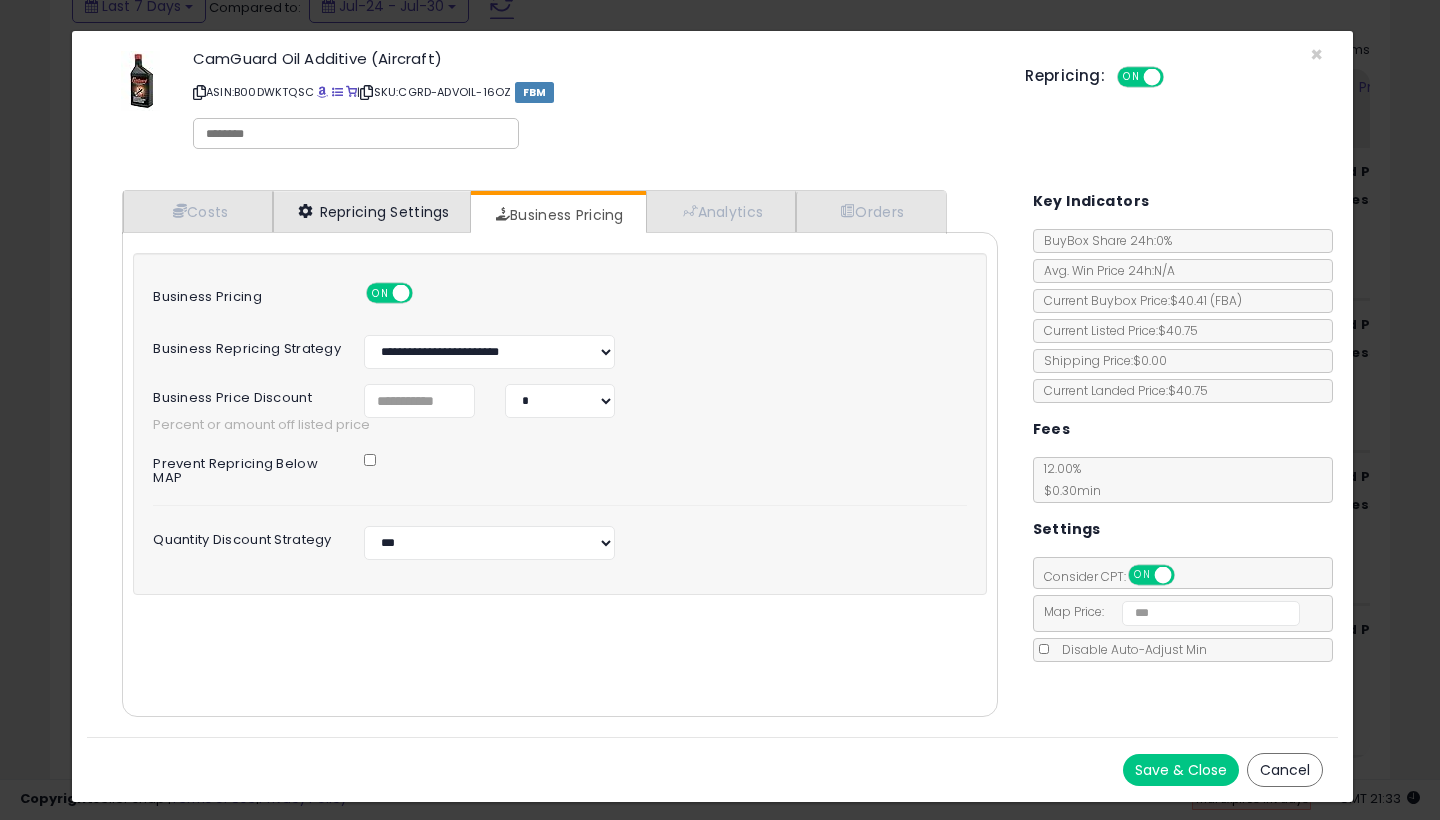 click on "Repricing Settings" at bounding box center (372, 211) 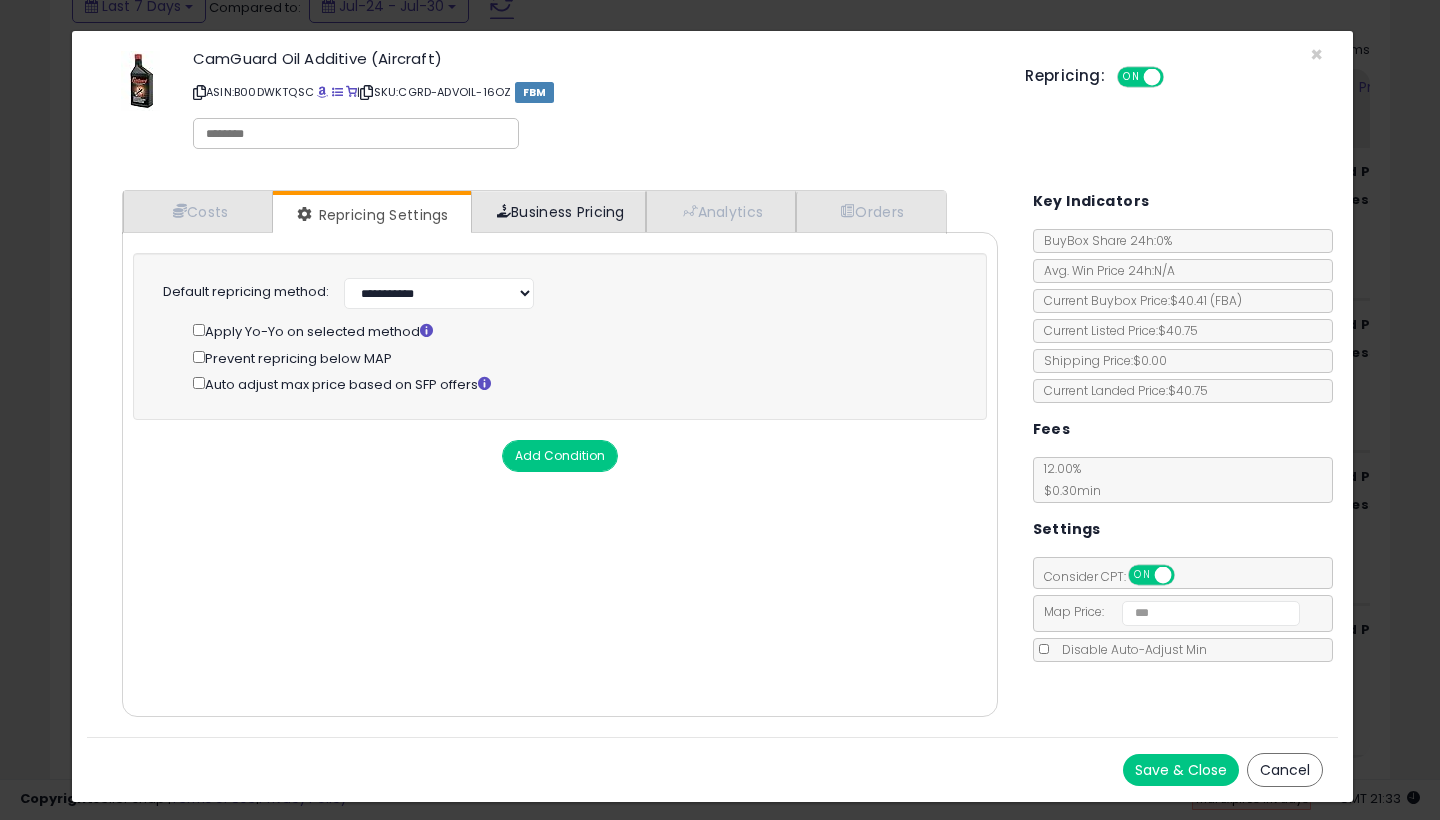 click on "Business Pricing" at bounding box center (558, 211) 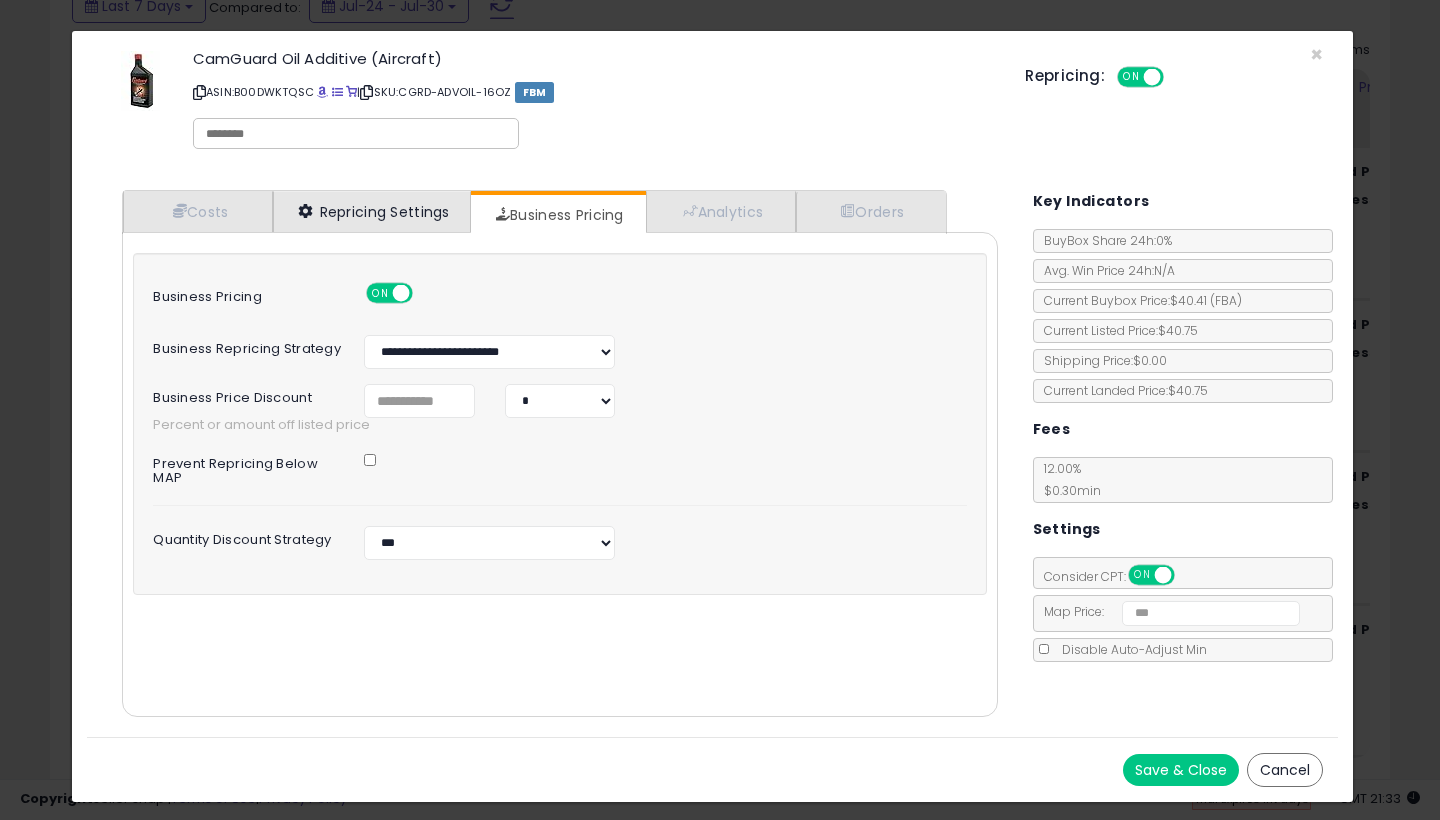 click on "Repricing Settings" at bounding box center [372, 211] 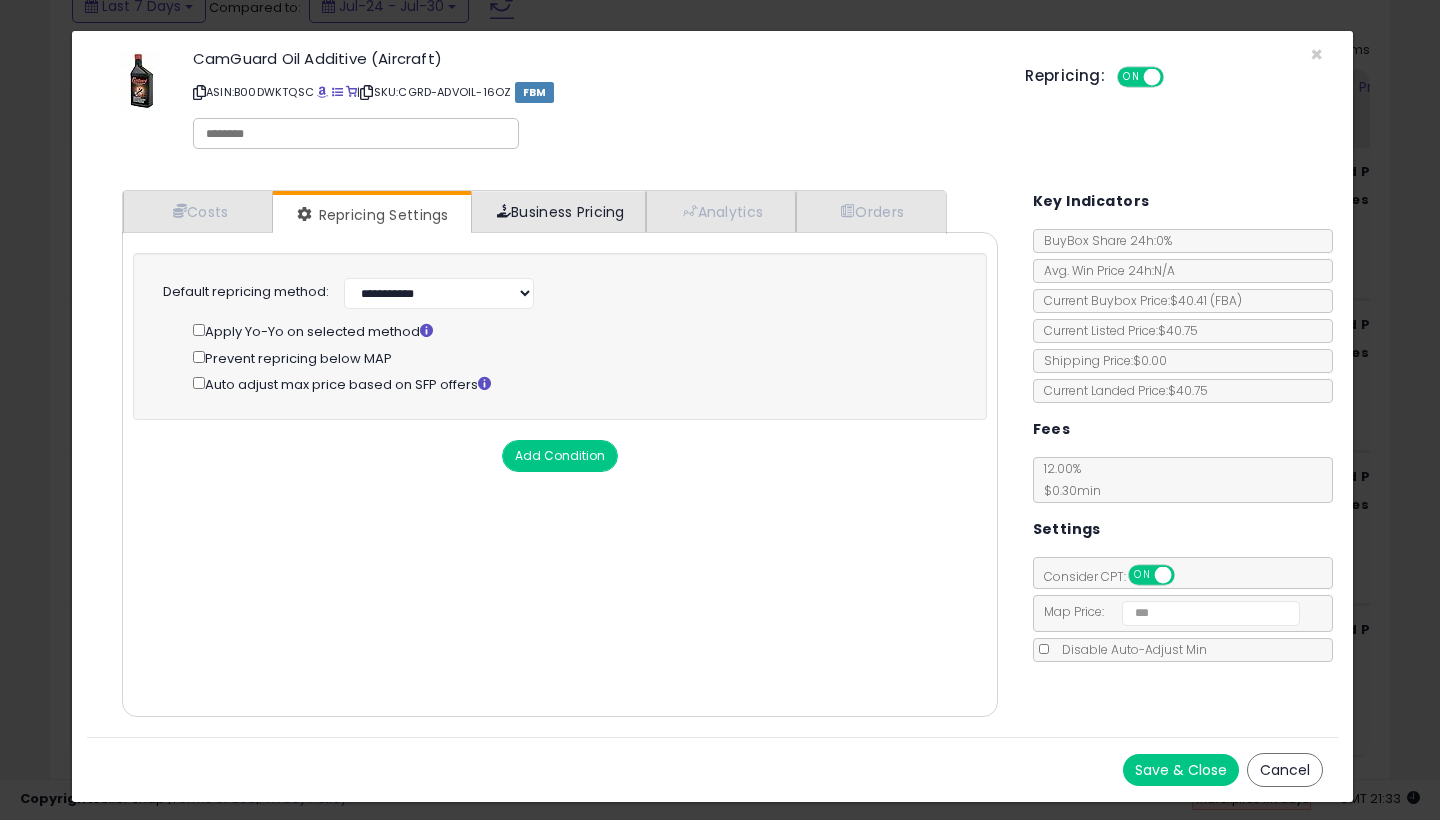 click on "Business Pricing" at bounding box center (558, 211) 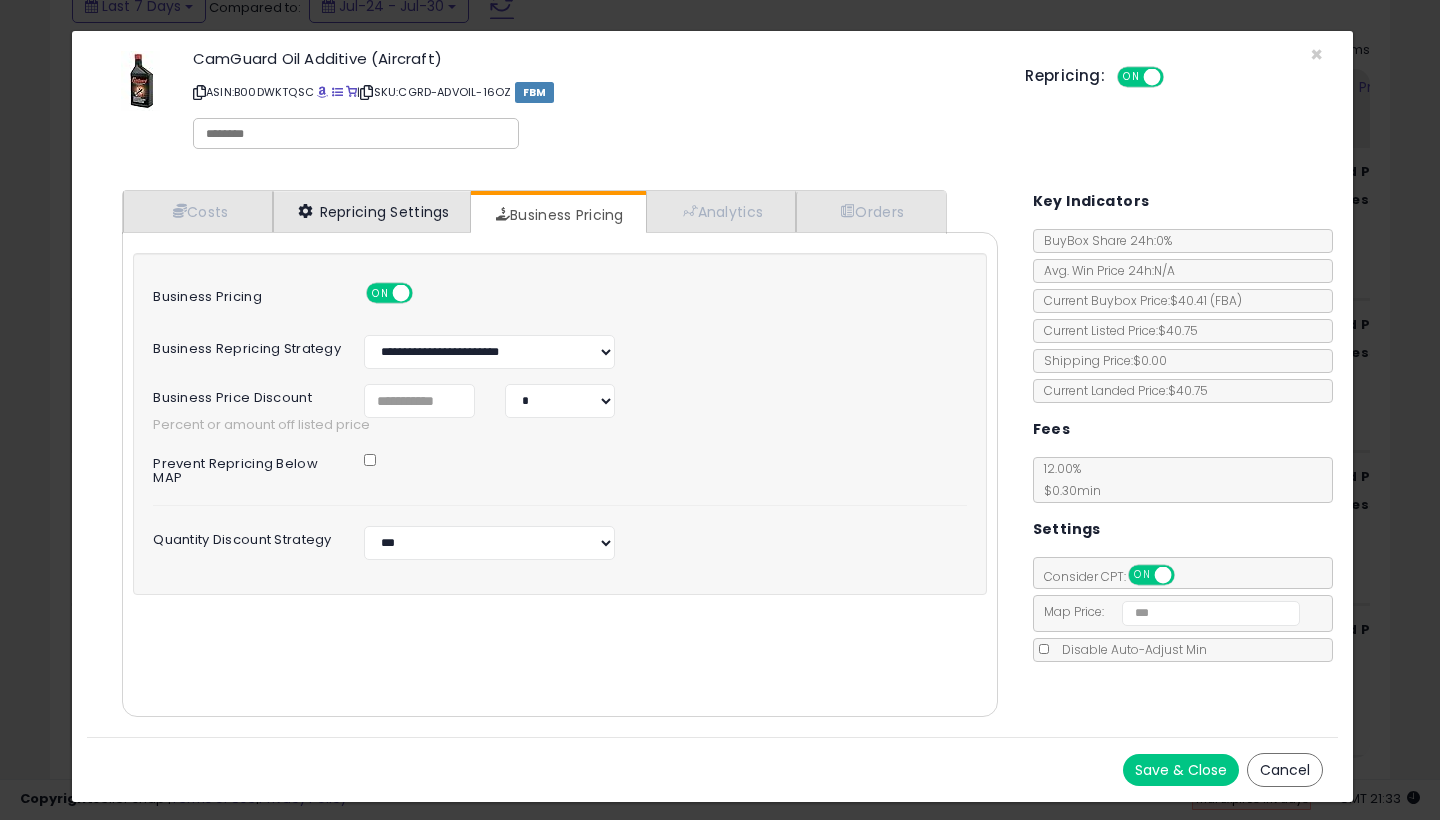 click on "Repricing Settings" at bounding box center (372, 211) 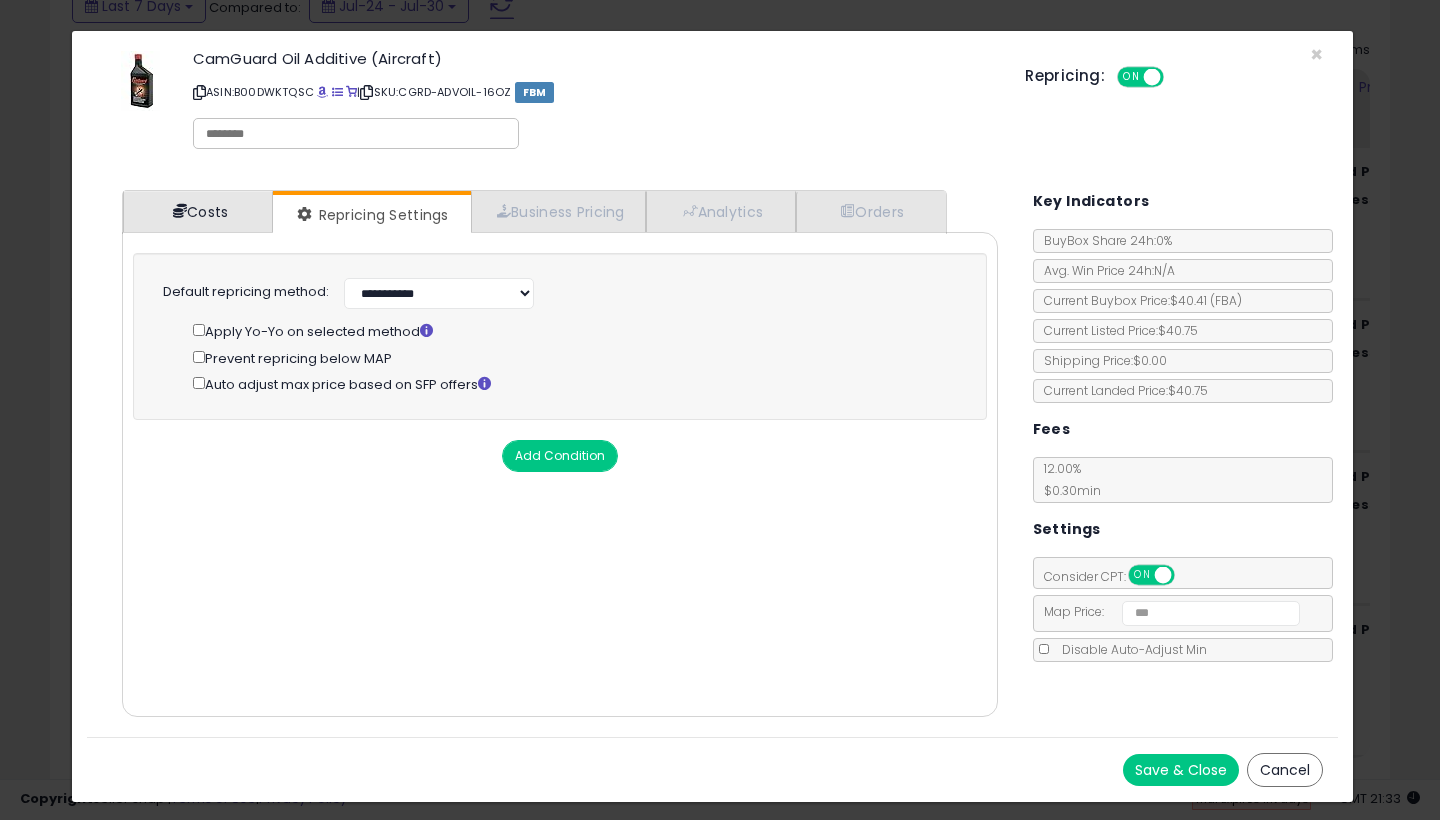 click on "Costs" at bounding box center (198, 211) 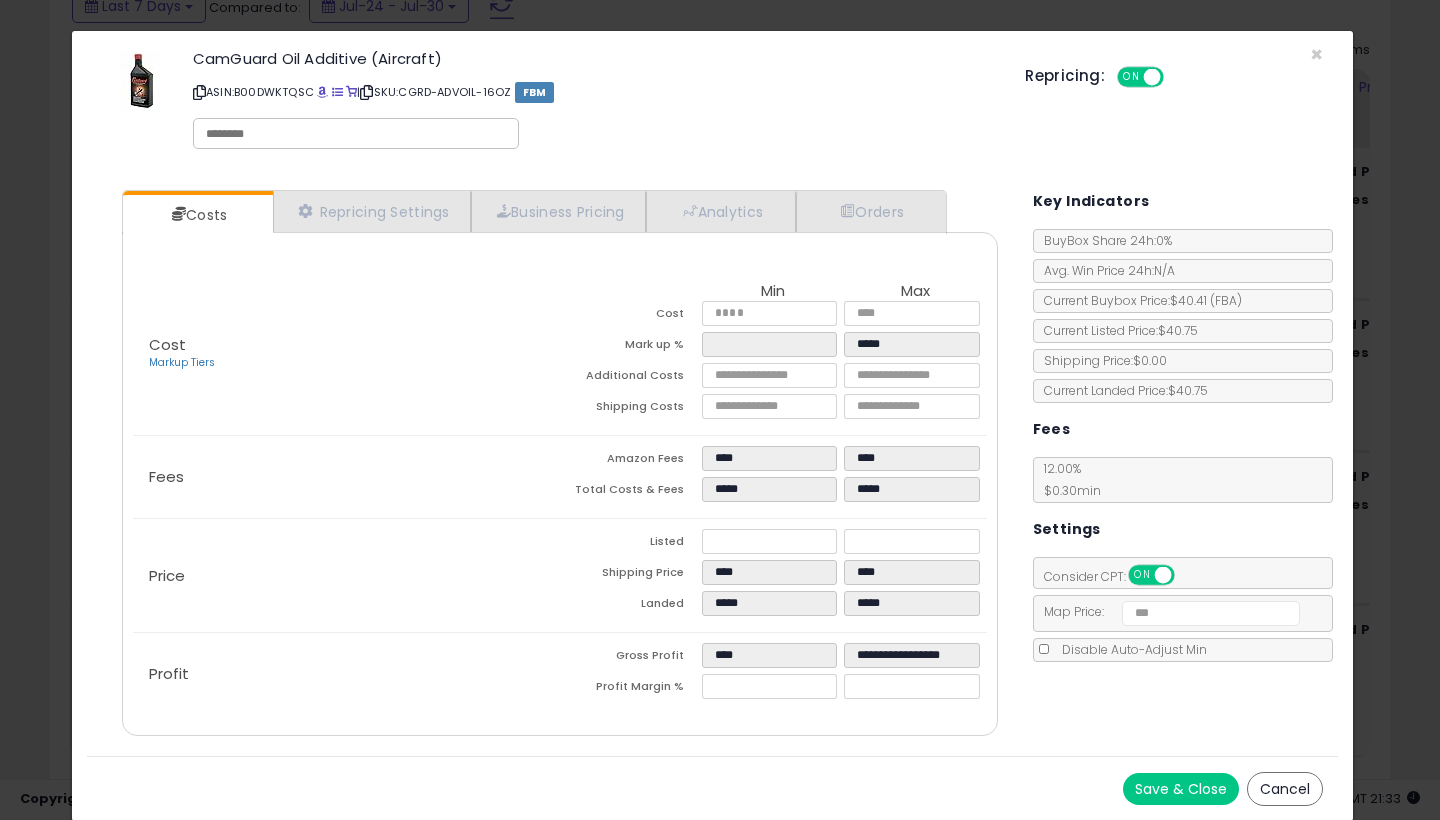 click on "× Close
CamGuard Oil Additive (Aircraft)
ASIN:  [ASIN]
|
SKU:  [SKU]
FBM
Repricing:
ON   OFF
Retrieving listing data..." 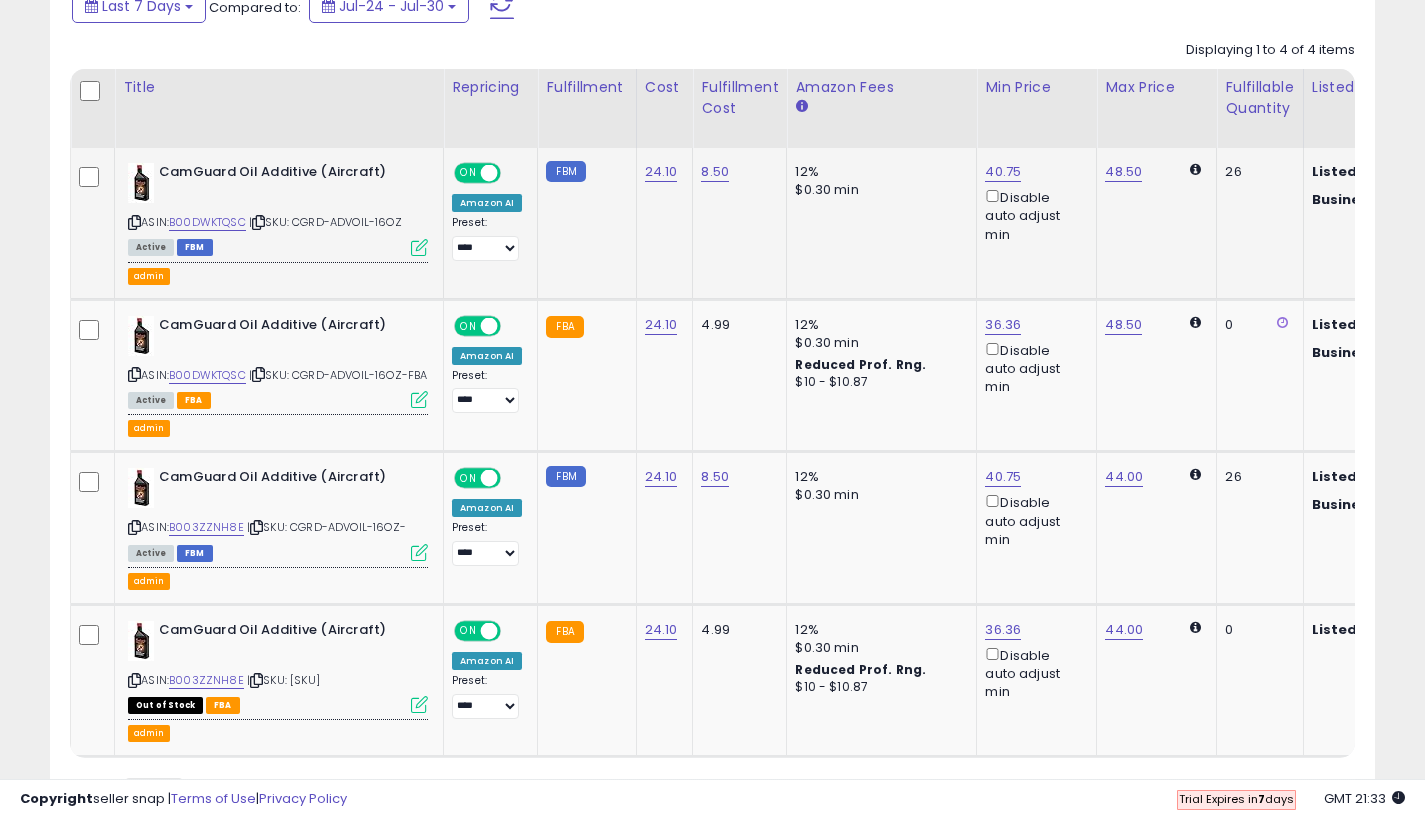 click at bounding box center (419, 247) 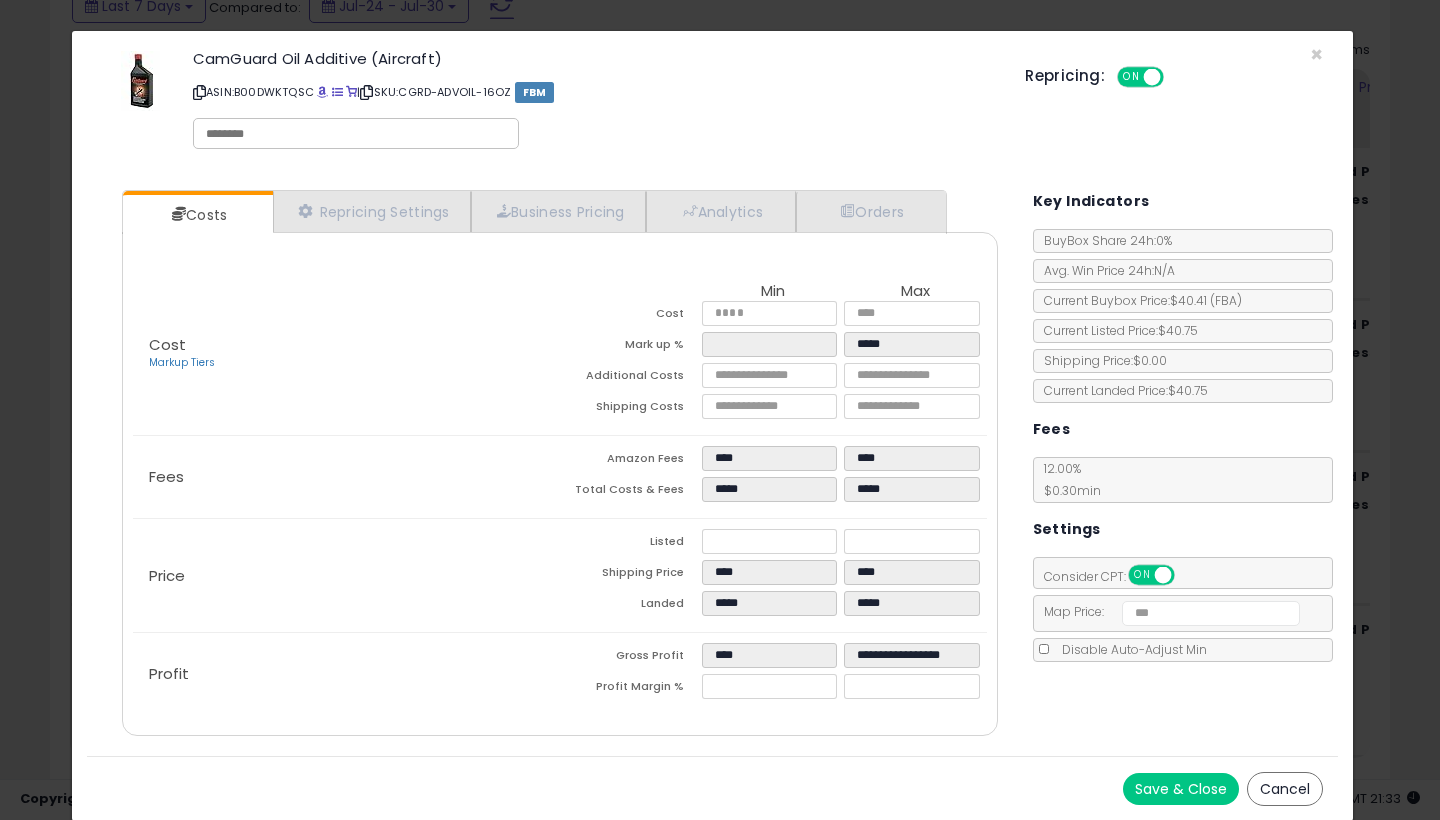 click on "× Close
CamGuard Oil Additive (Aircraft)
ASIN:  [ASIN]
|
SKU:  [SKU]
FBM
Repricing:
ON   OFF
Retrieving listing data..." 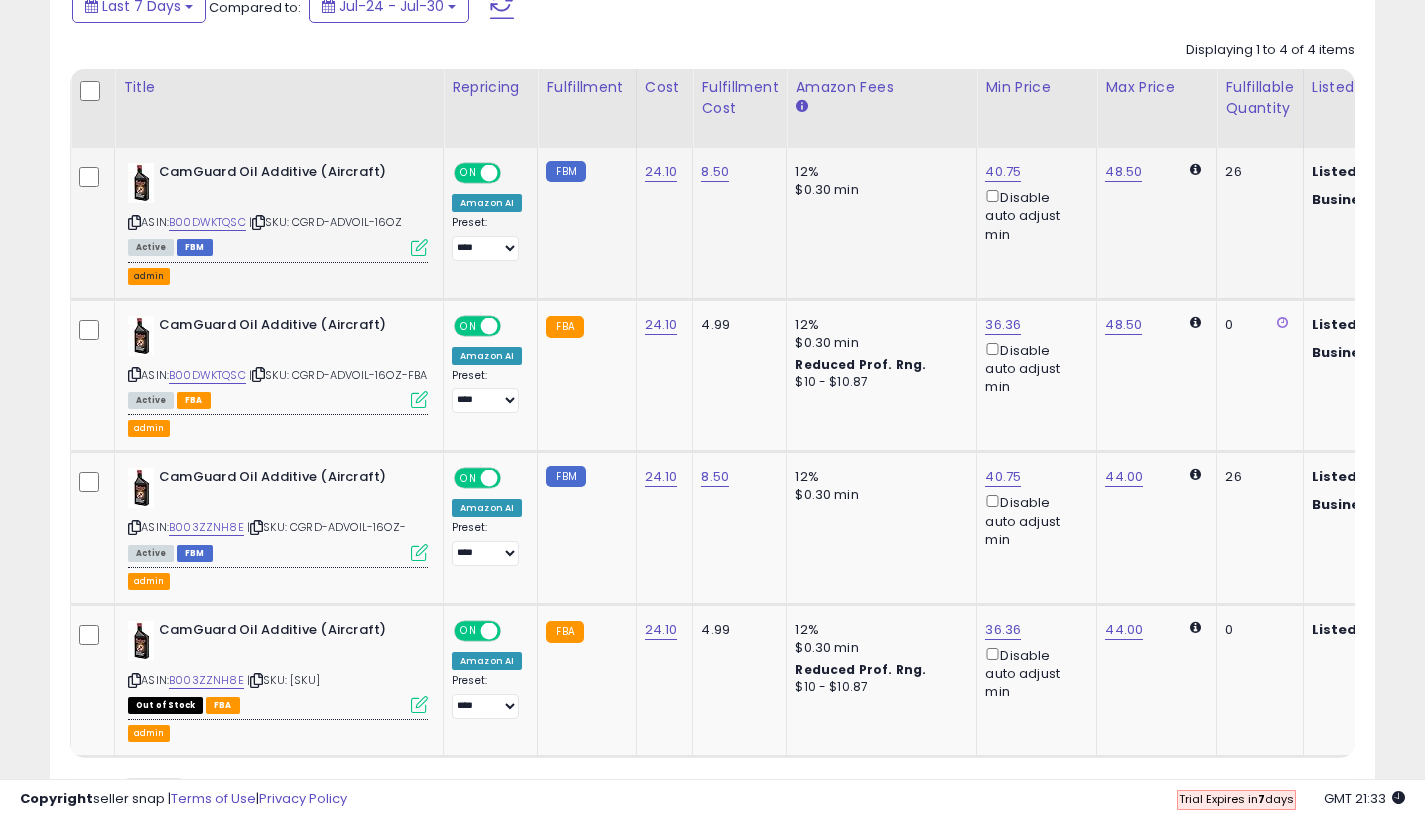 click on "admin" at bounding box center (149, 276) 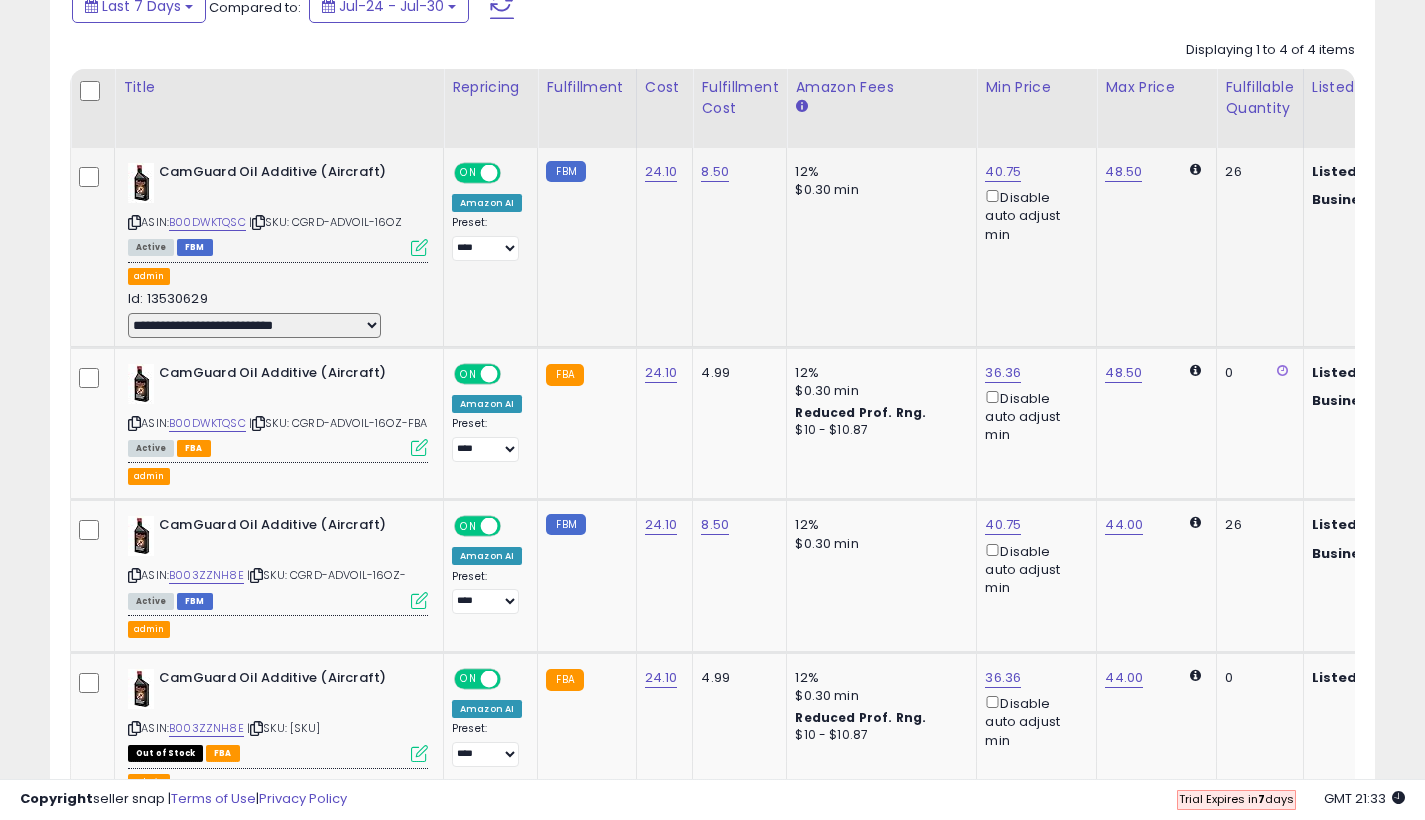 select on "**********" 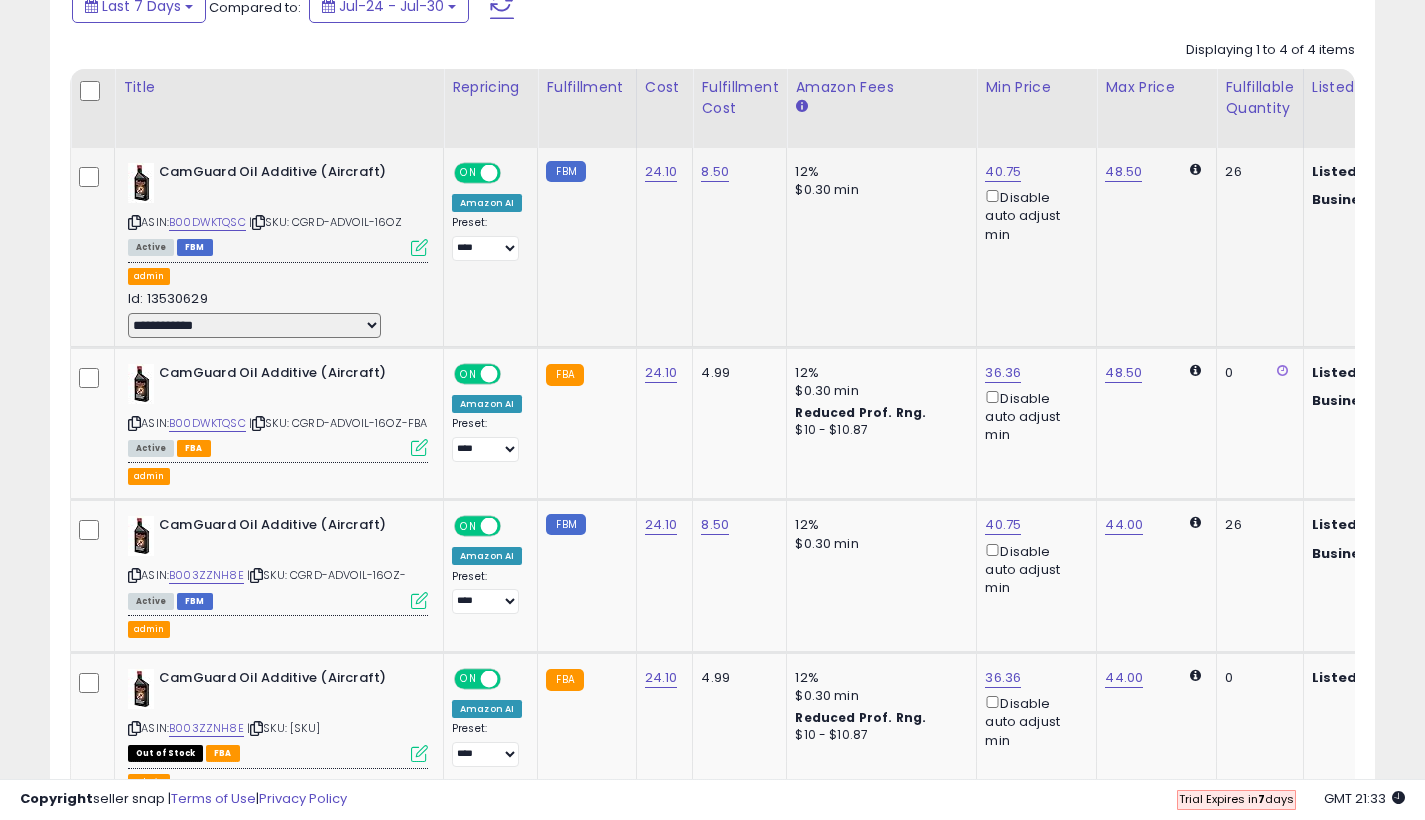 select 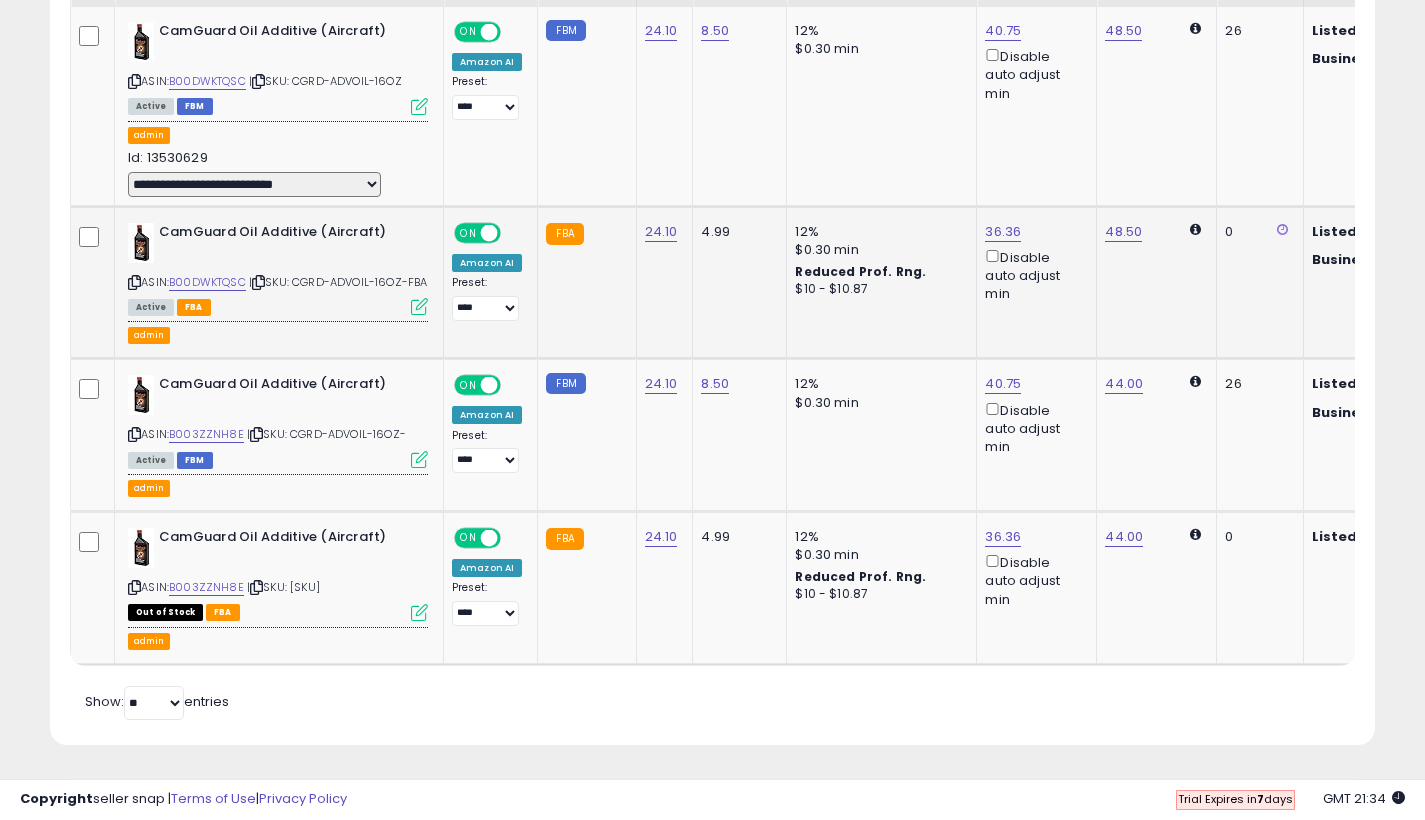 scroll, scrollTop: 885, scrollLeft: 0, axis: vertical 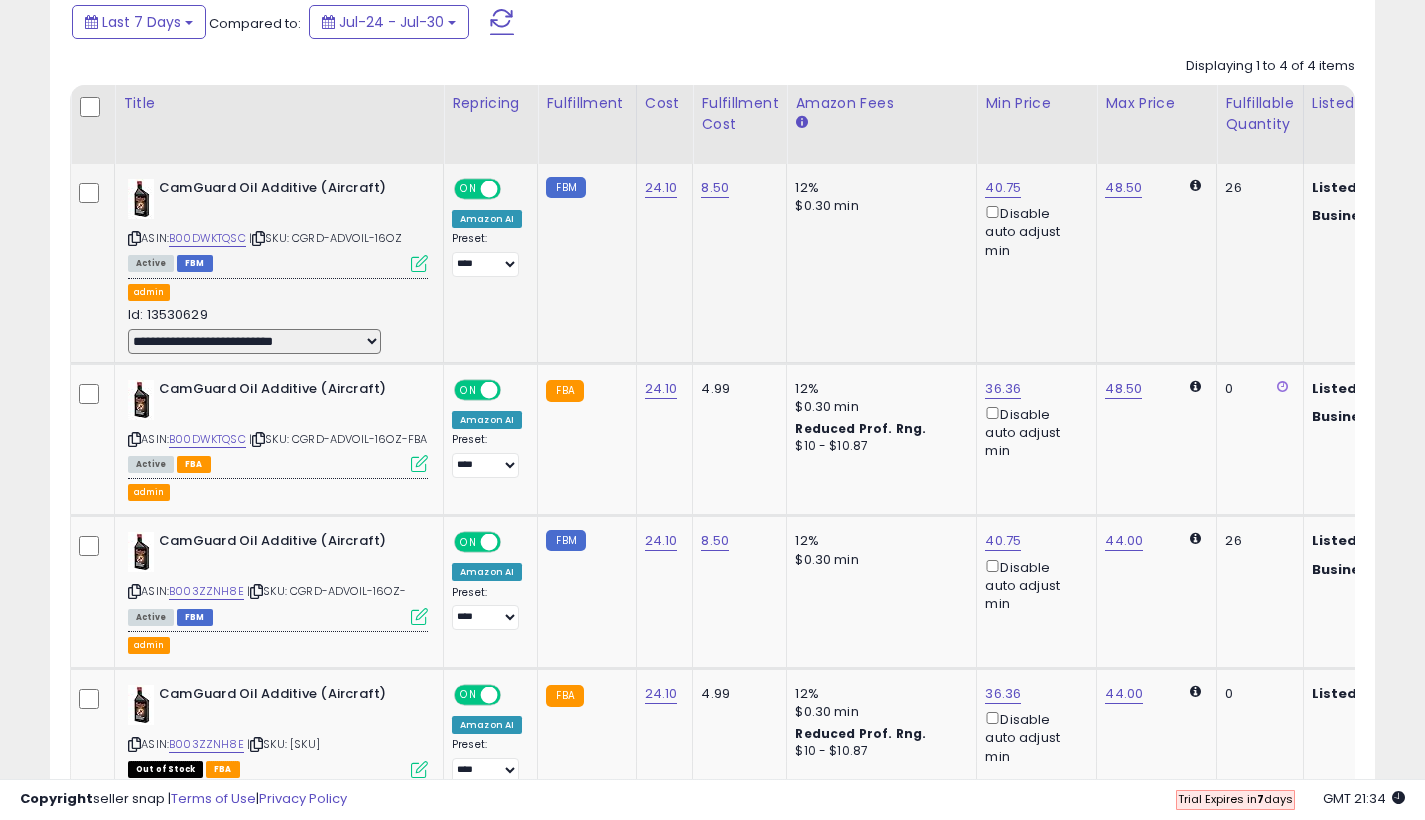 click at bounding box center [419, 263] 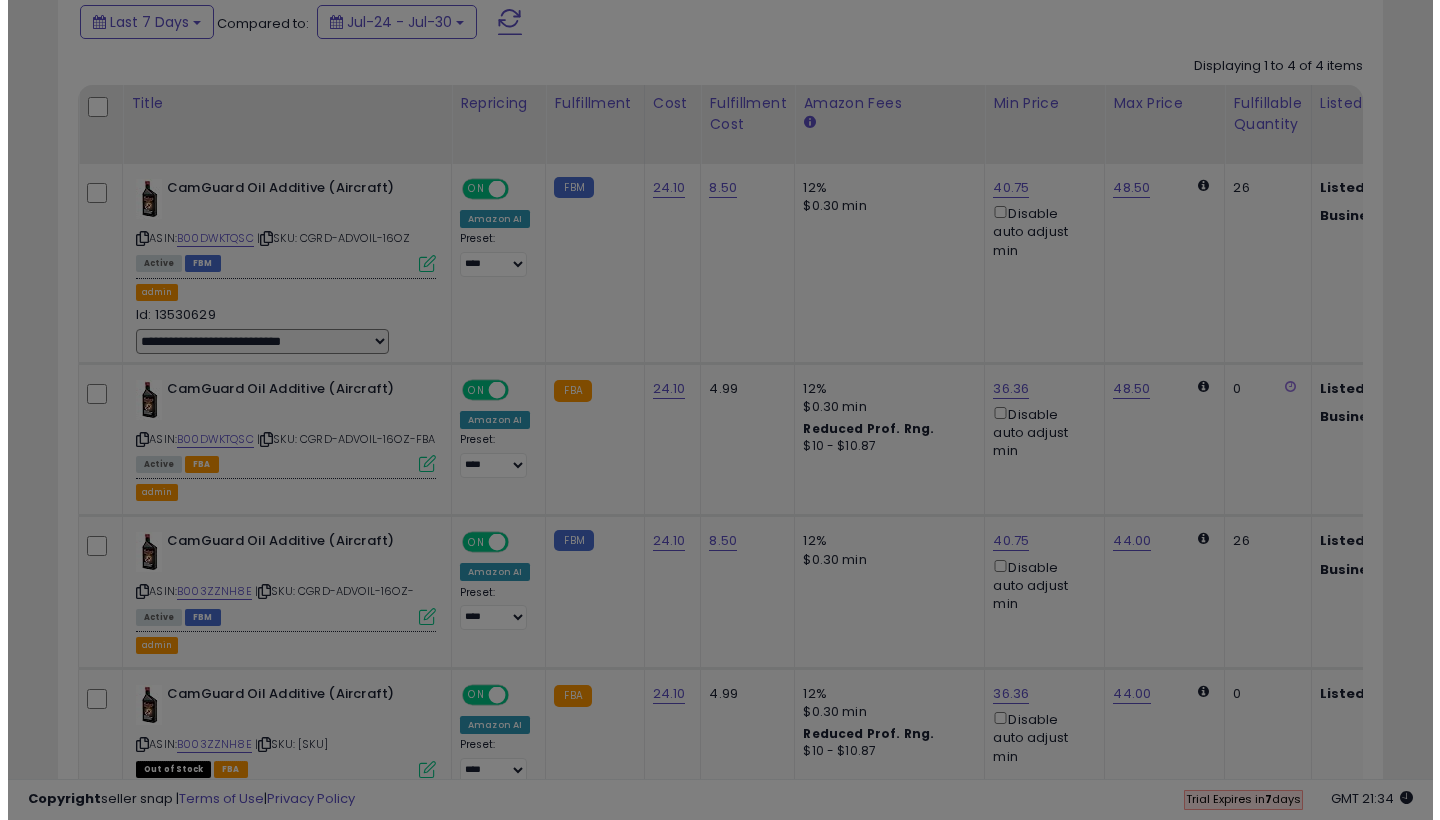 scroll, scrollTop: 999590, scrollLeft: 999224, axis: both 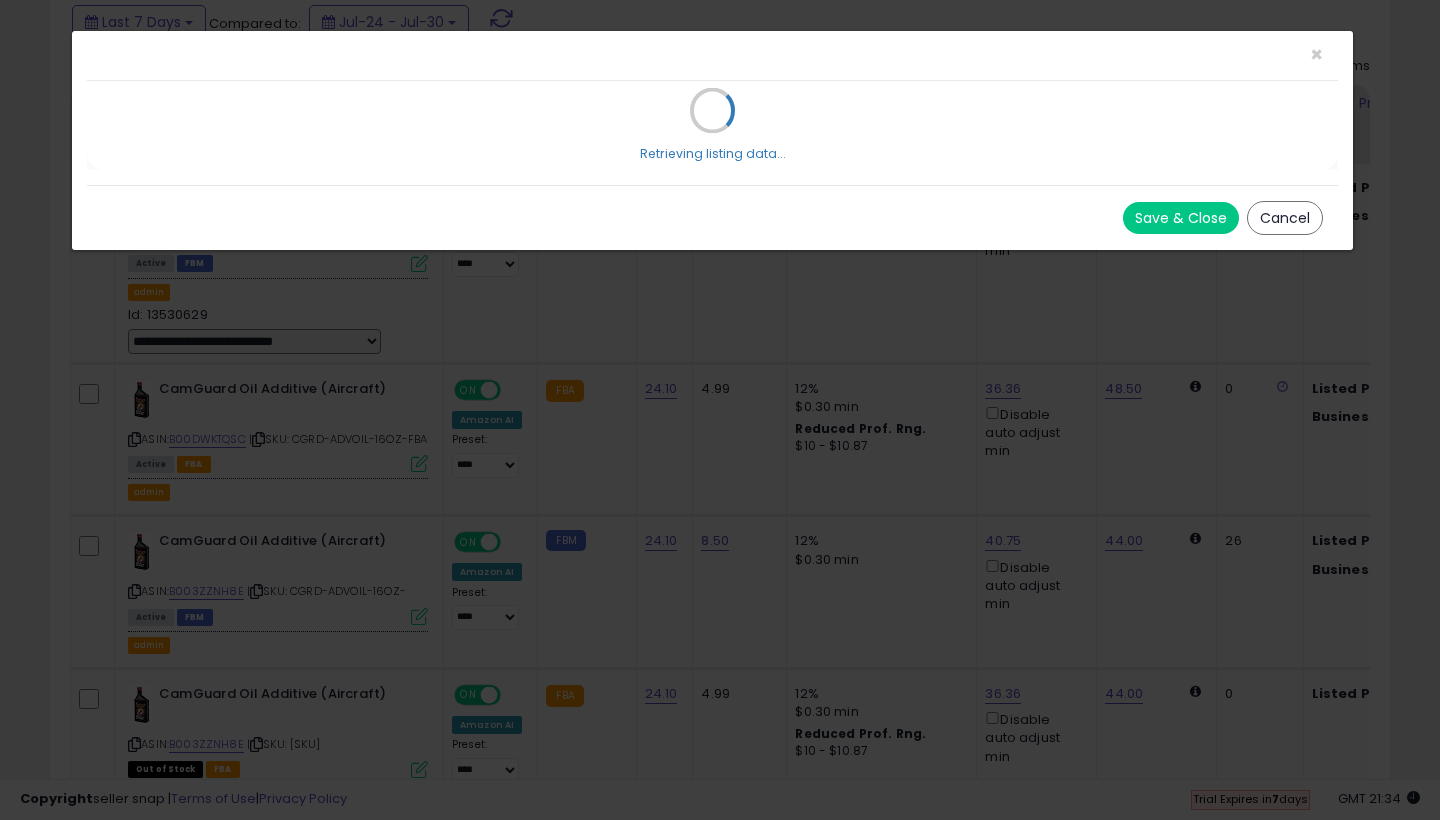 select on "*****" 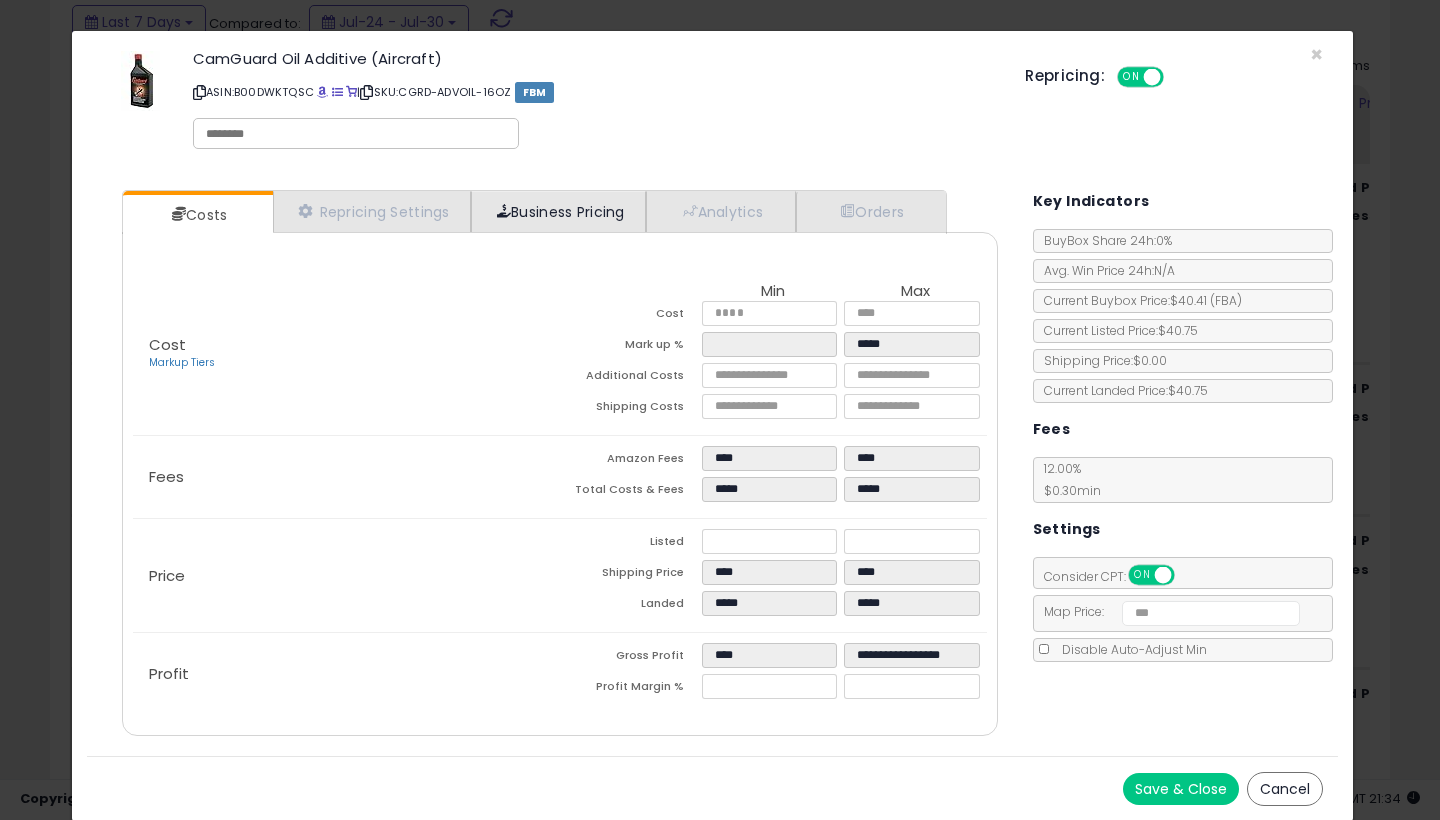 click on "Business Pricing" at bounding box center [558, 211] 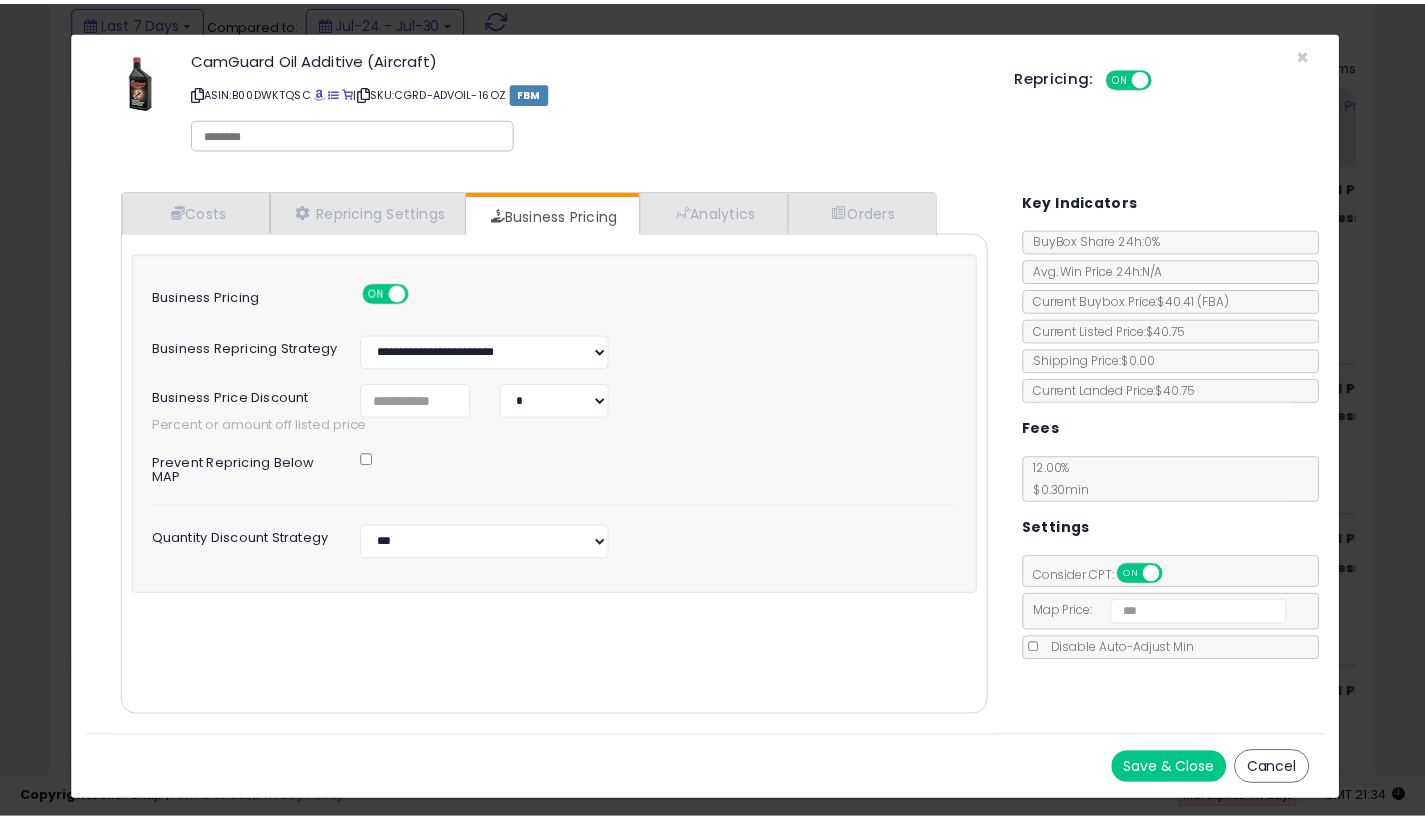 scroll, scrollTop: 0, scrollLeft: 0, axis: both 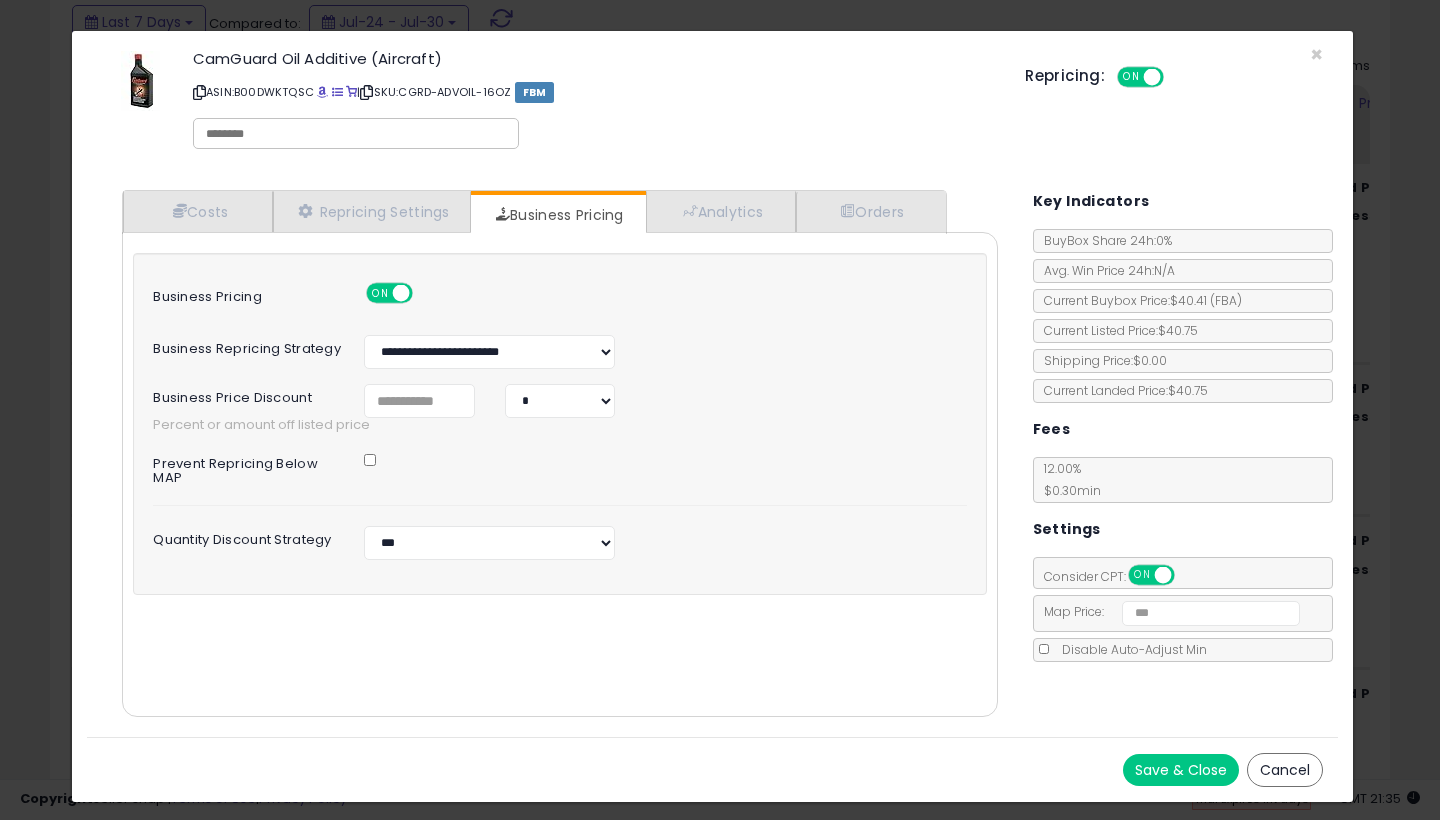 click on "× Close
CamGuard Oil Additive (Aircraft)
ASIN:  [ASIN]
|
SKU:  [SKU]
FBM
Repricing:
ON   OFF
Retrieving listing data..." 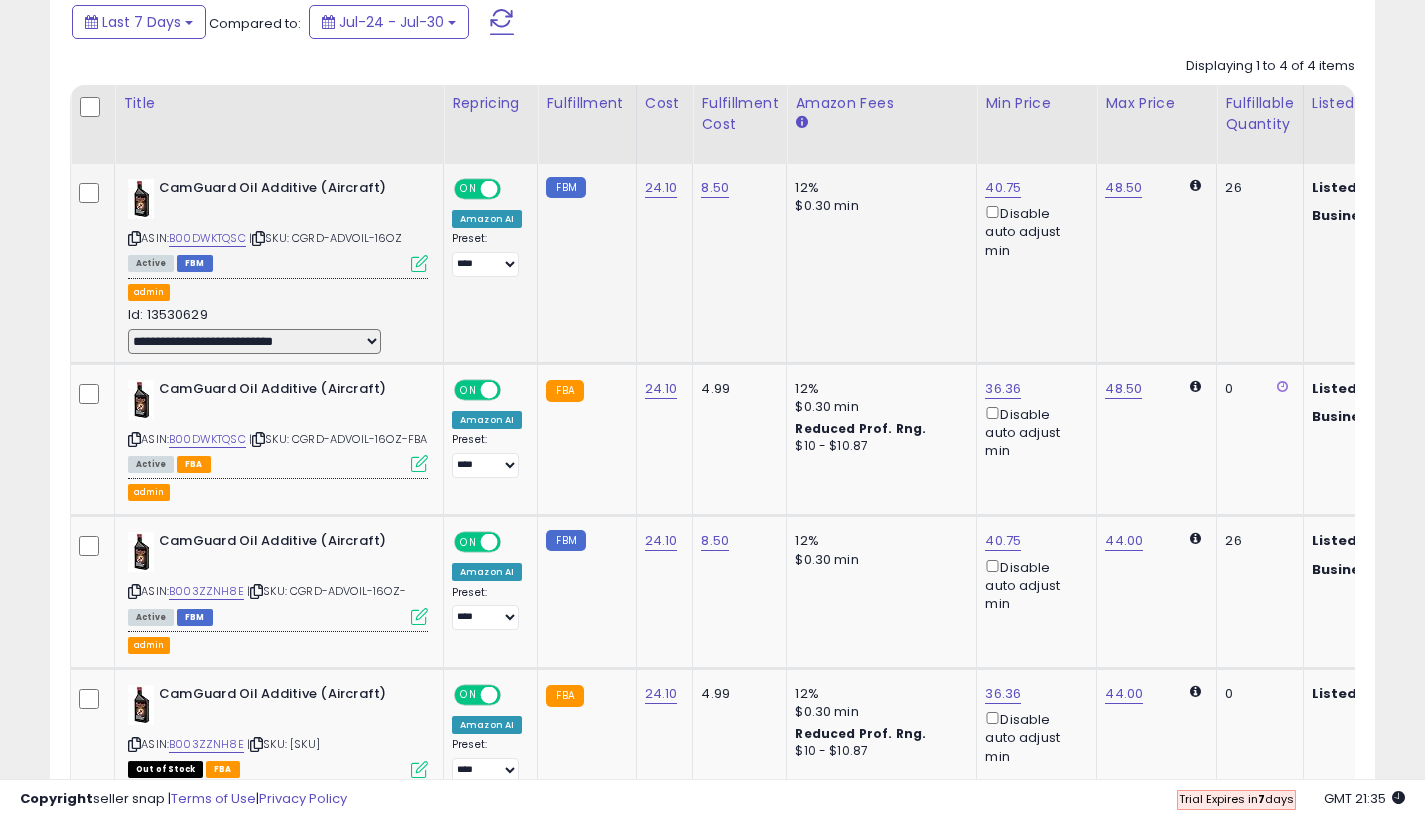 scroll, scrollTop: 410, scrollLeft: 767, axis: both 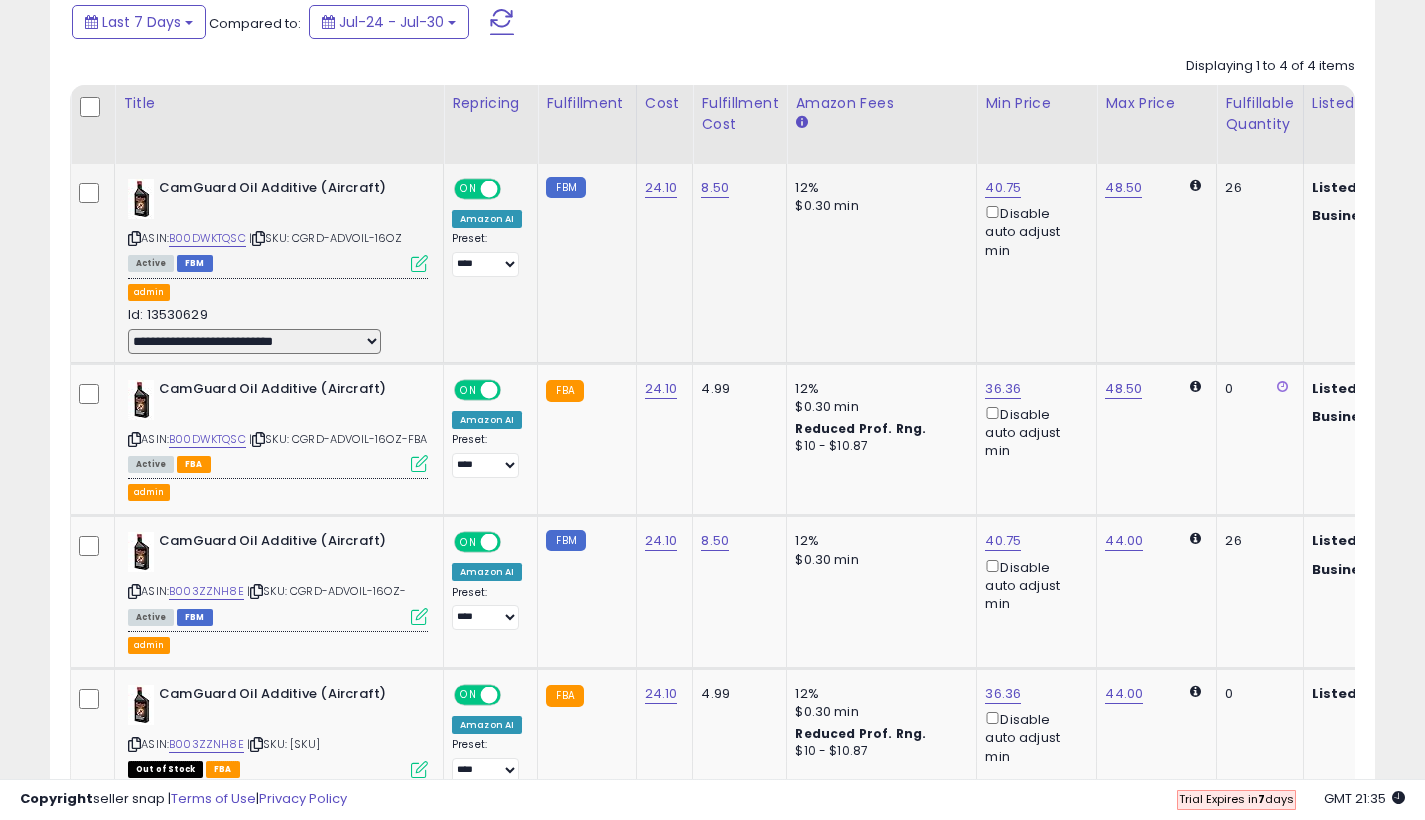 select on "**********" 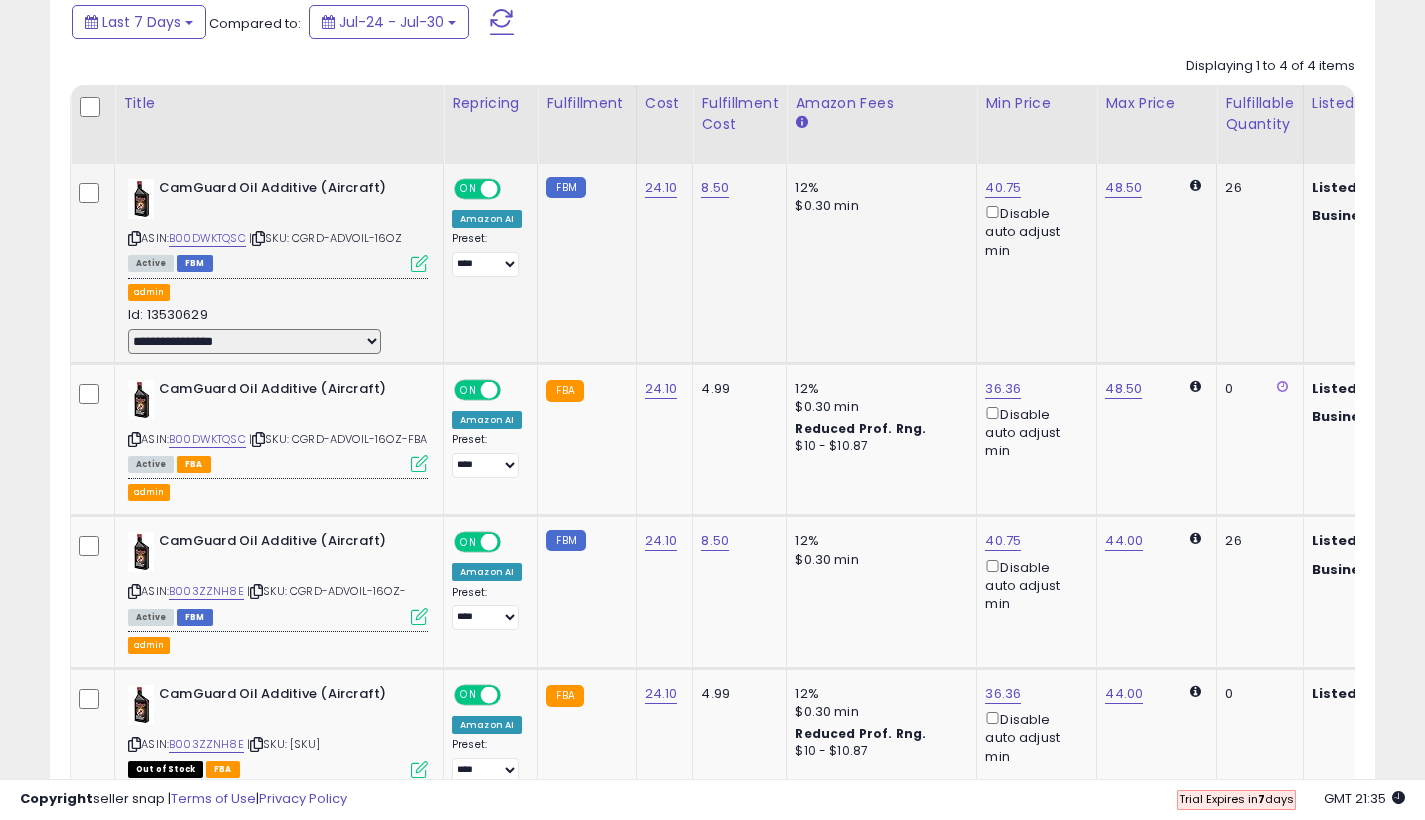 select 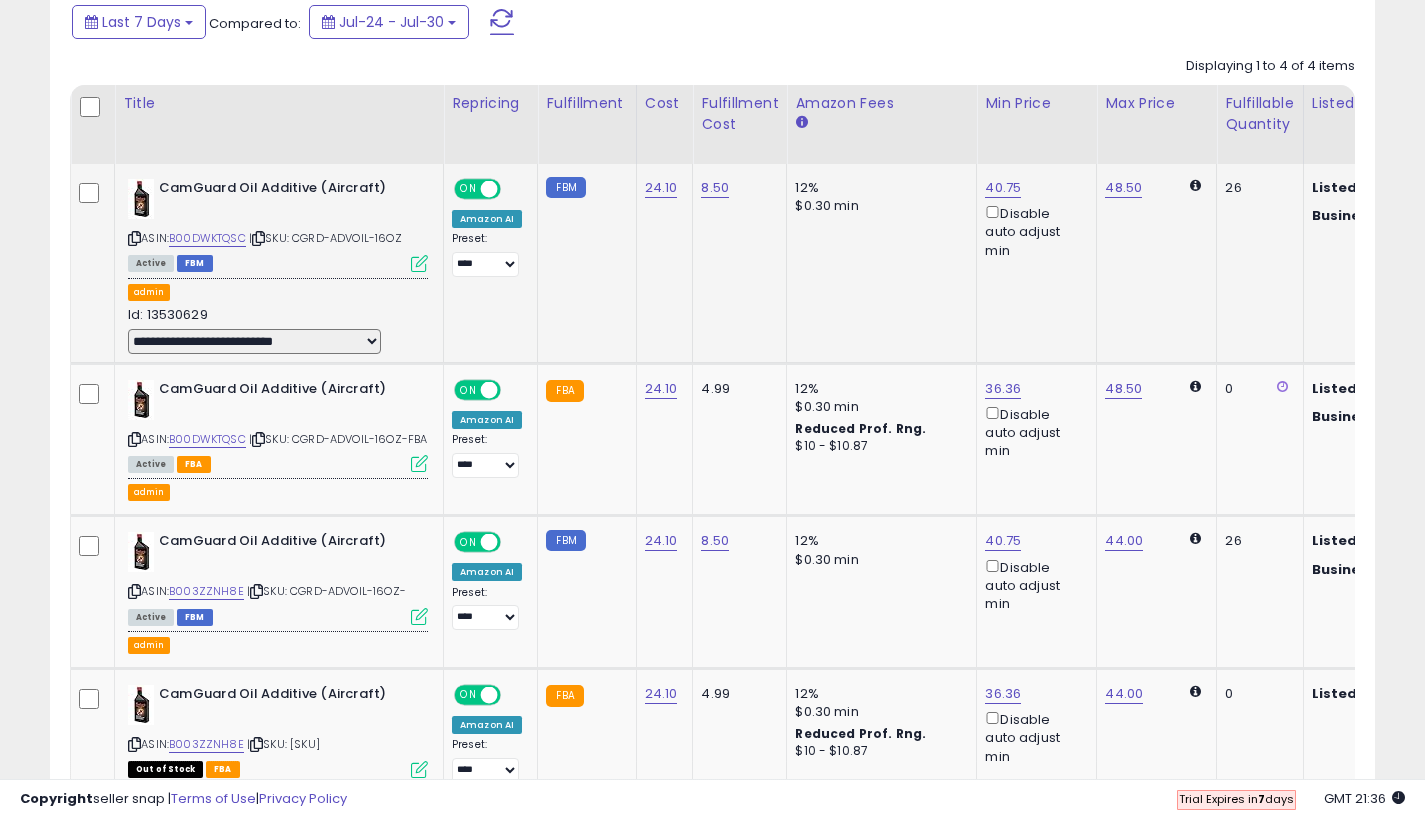 drag, startPoint x: 146, startPoint y: 233, endPoint x: 425, endPoint y: 234, distance: 279.0018 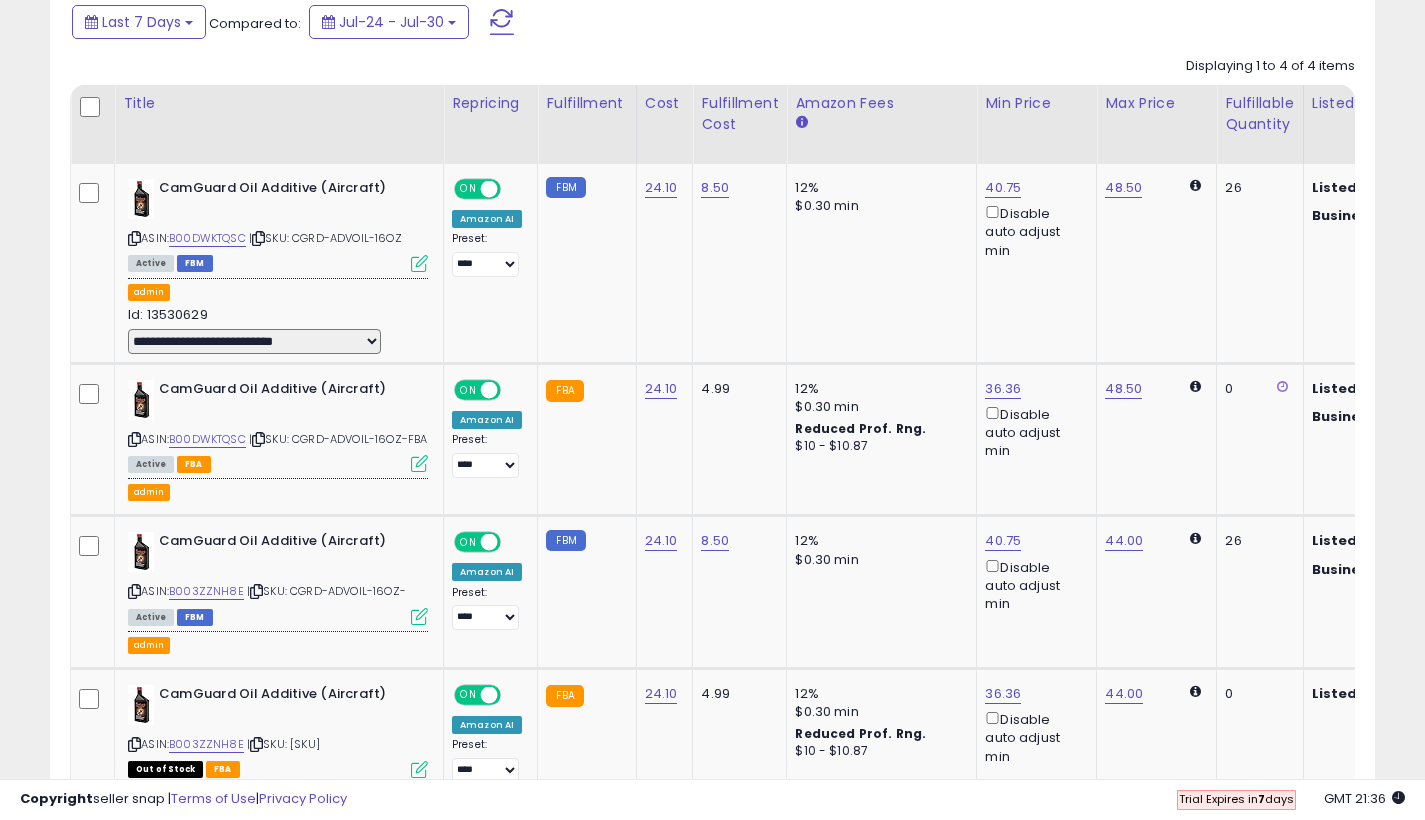 copy on "ASIN:  [ASIN]    |   SKU: [SKU]" 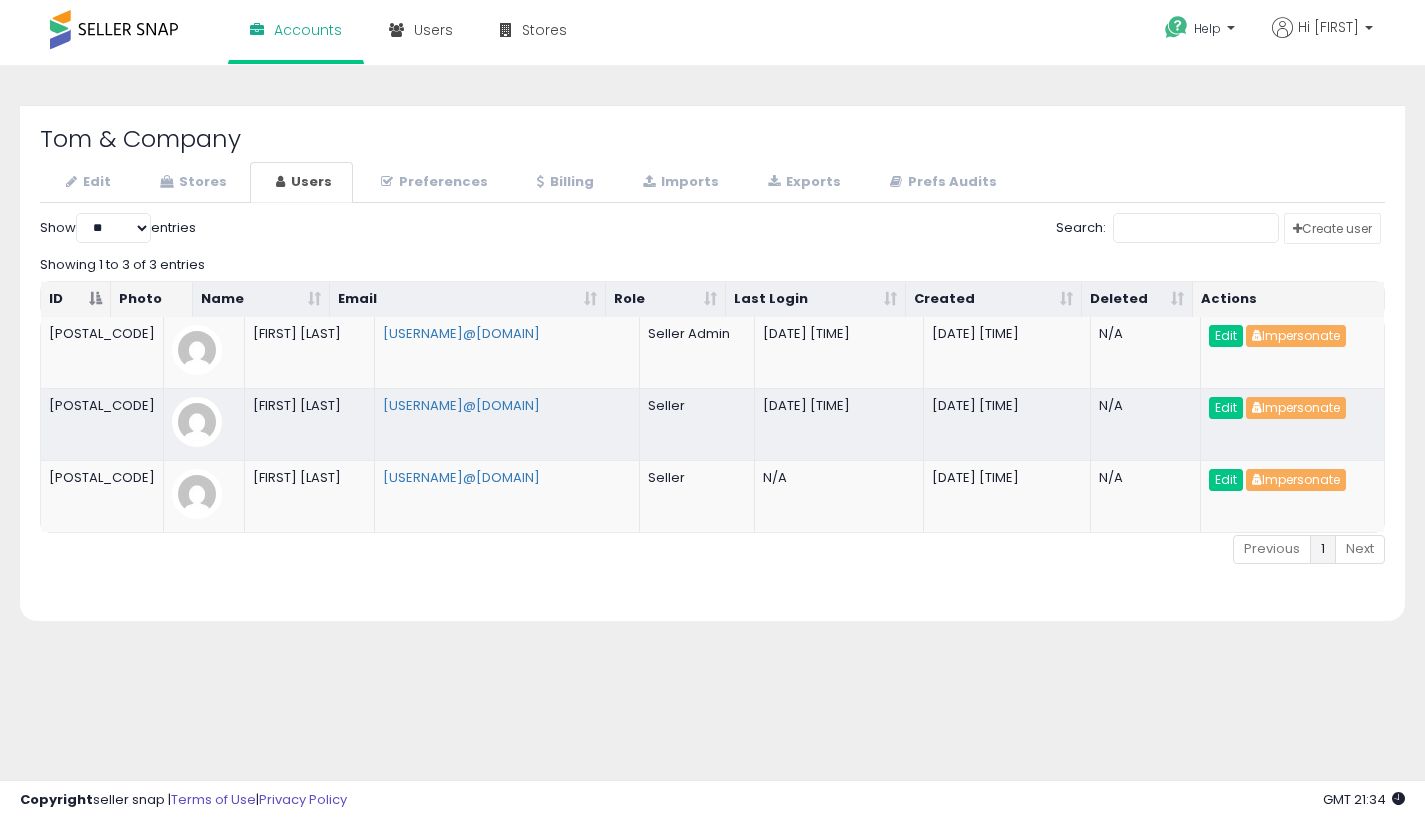 select on "**" 